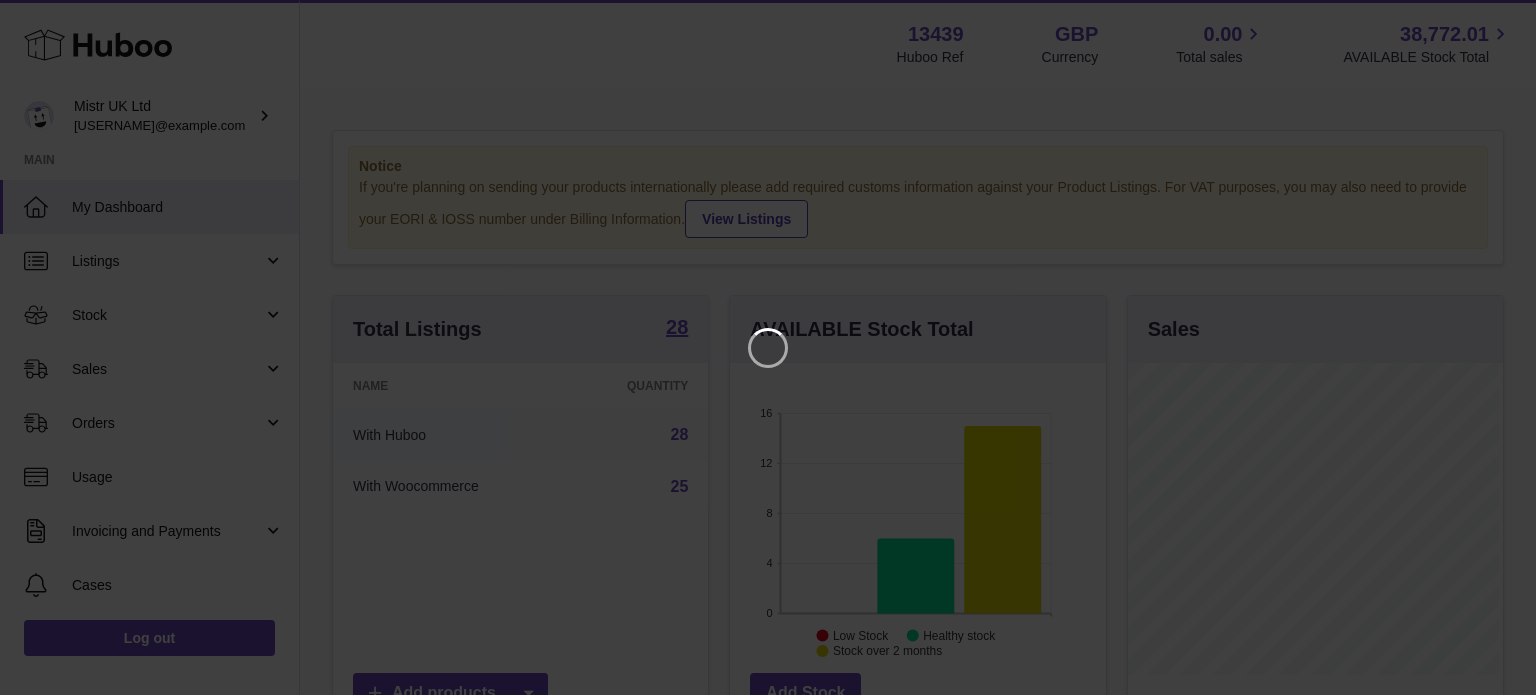 scroll, scrollTop: 0, scrollLeft: 0, axis: both 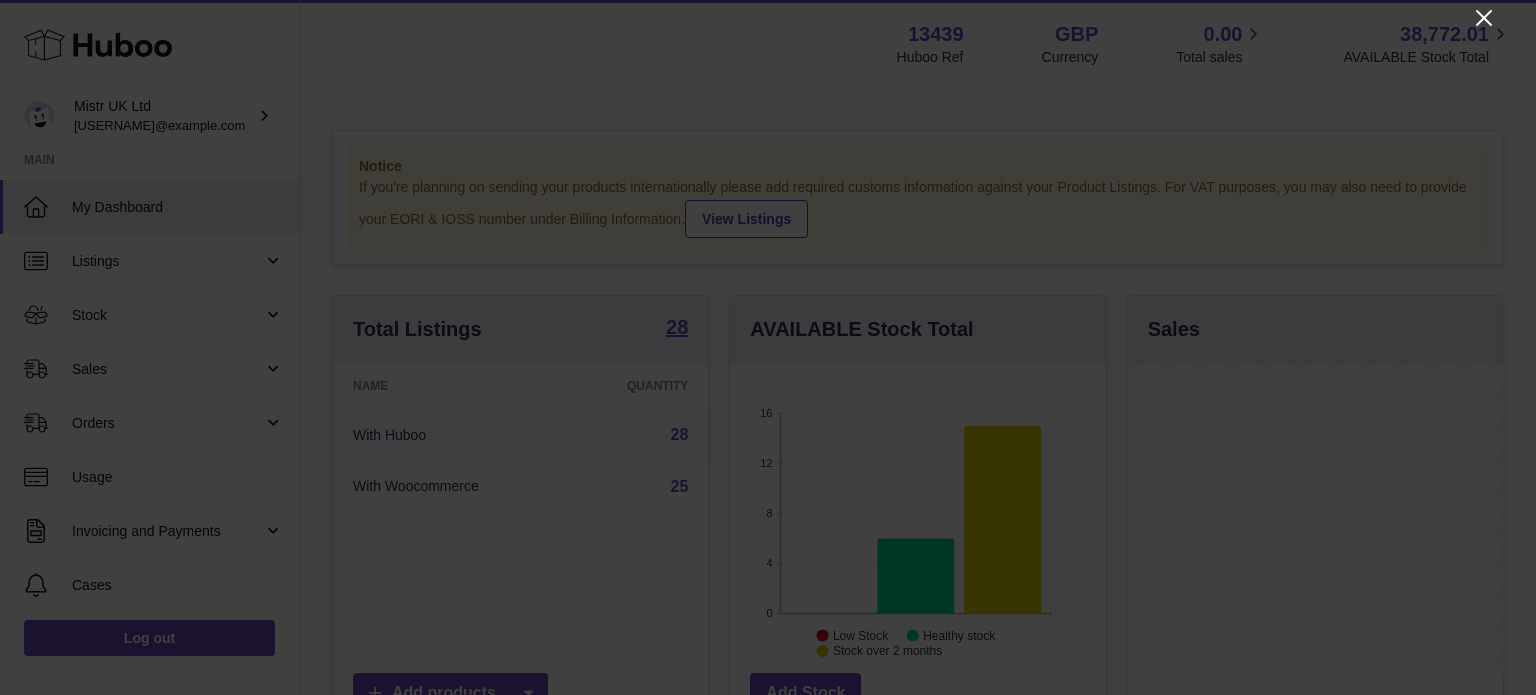 click 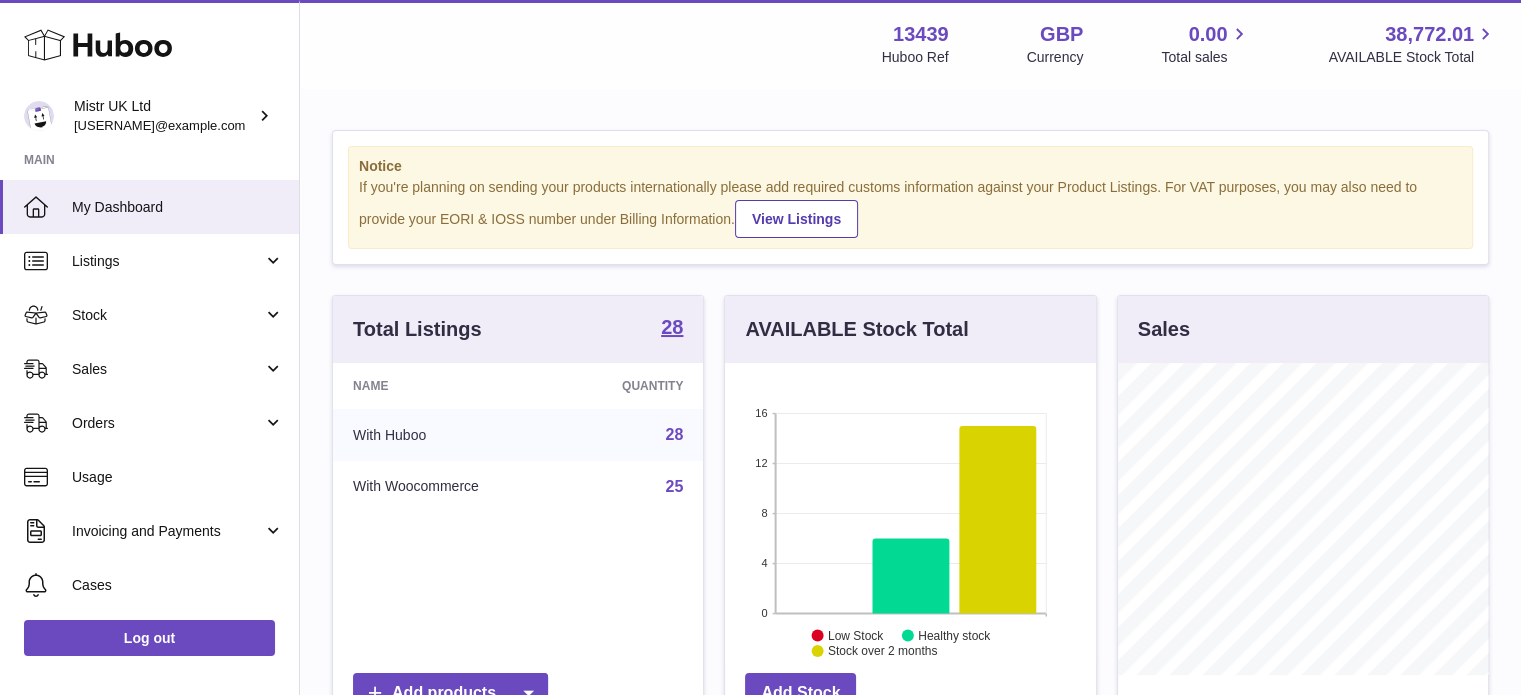 scroll, scrollTop: 312, scrollLeft: 371, axis: both 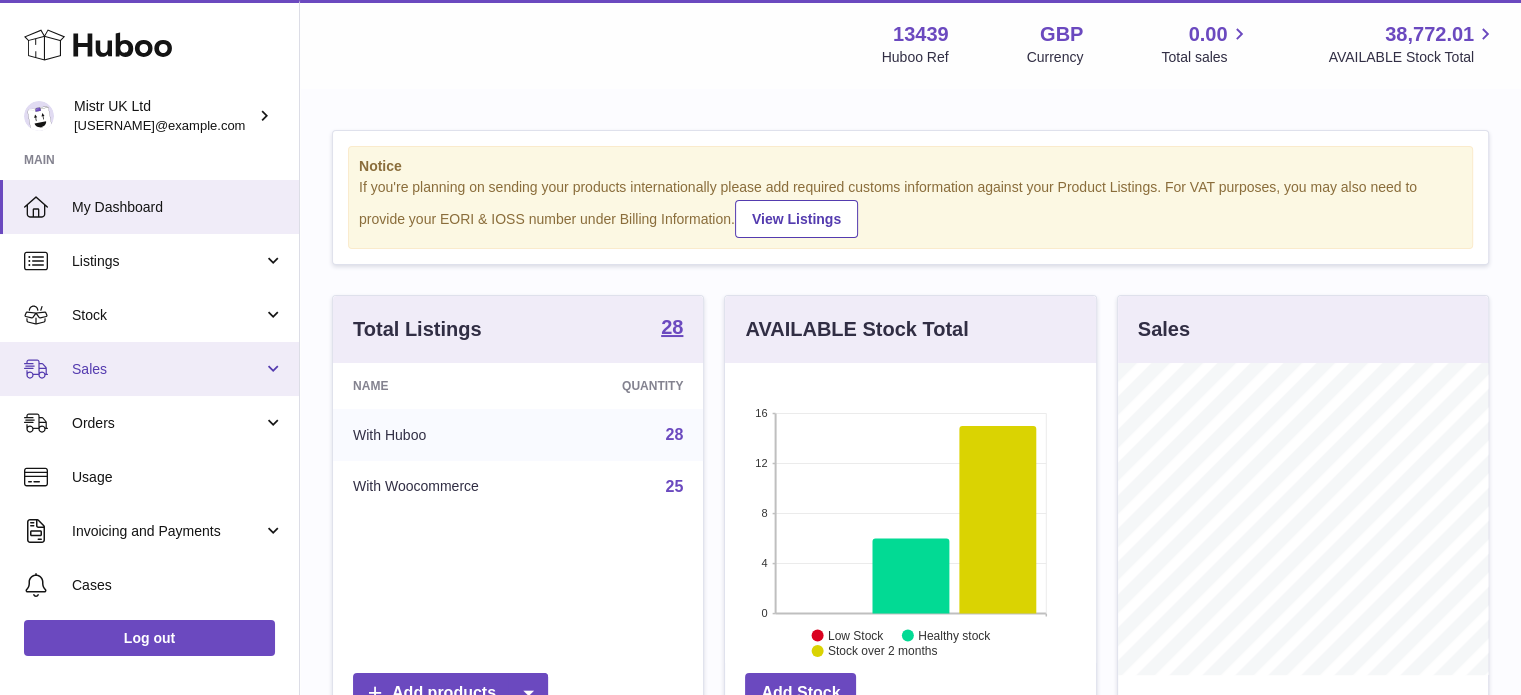 click on "Sales" at bounding box center (167, 369) 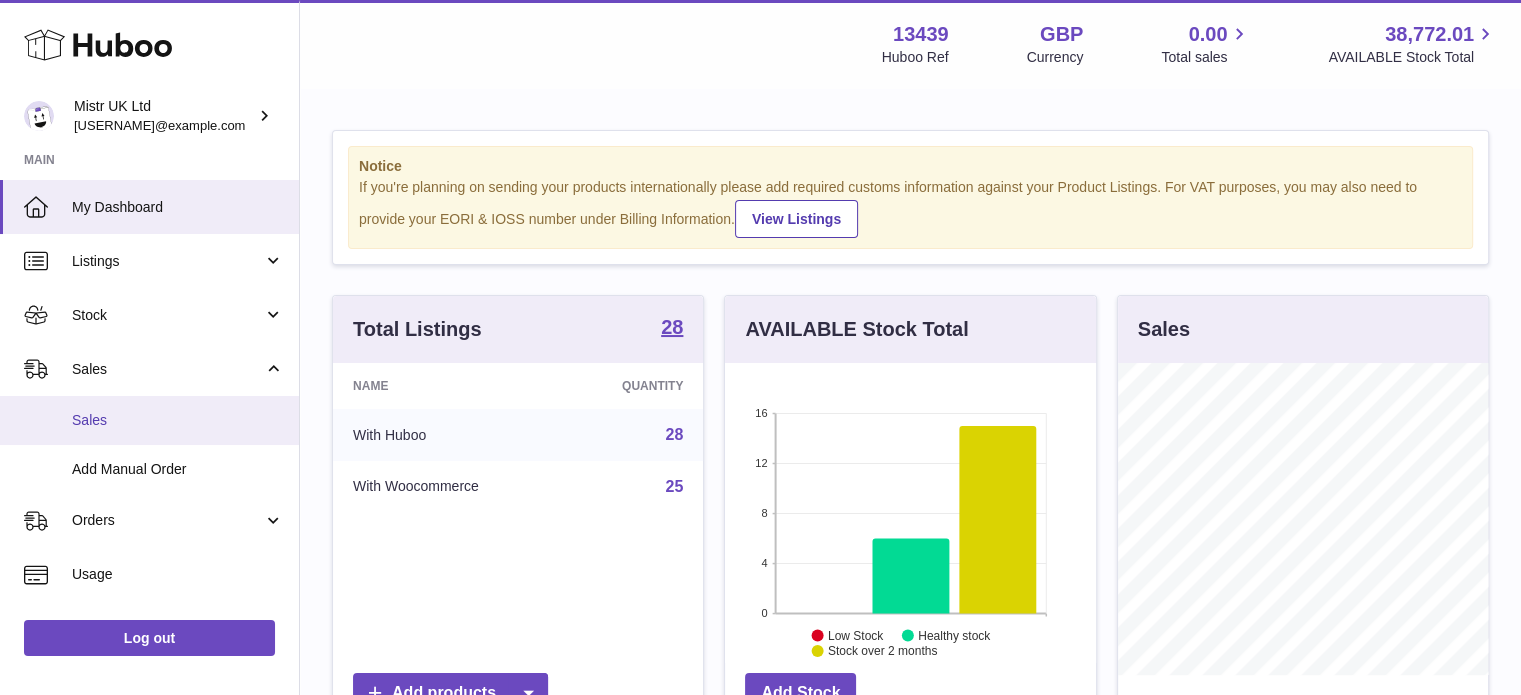 click on "Sales" at bounding box center (178, 420) 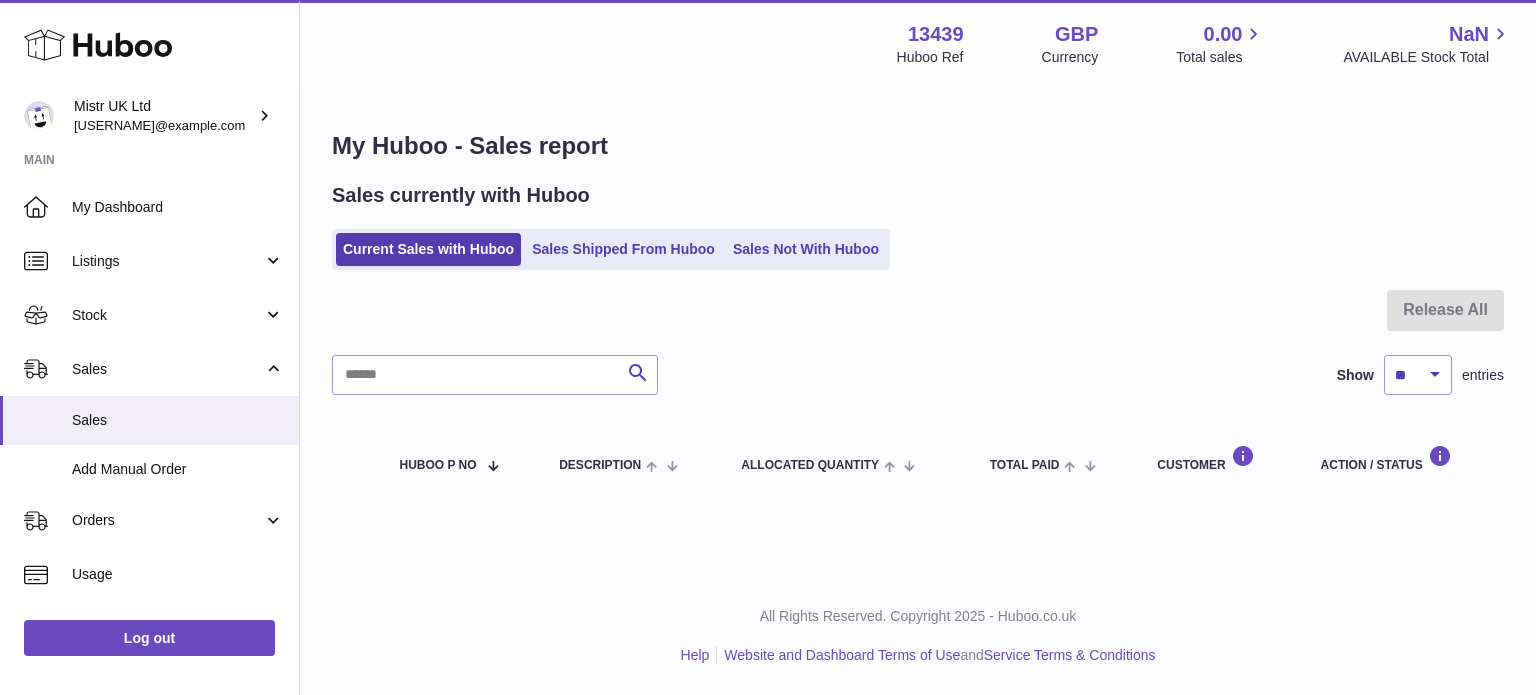 scroll, scrollTop: 0, scrollLeft: 0, axis: both 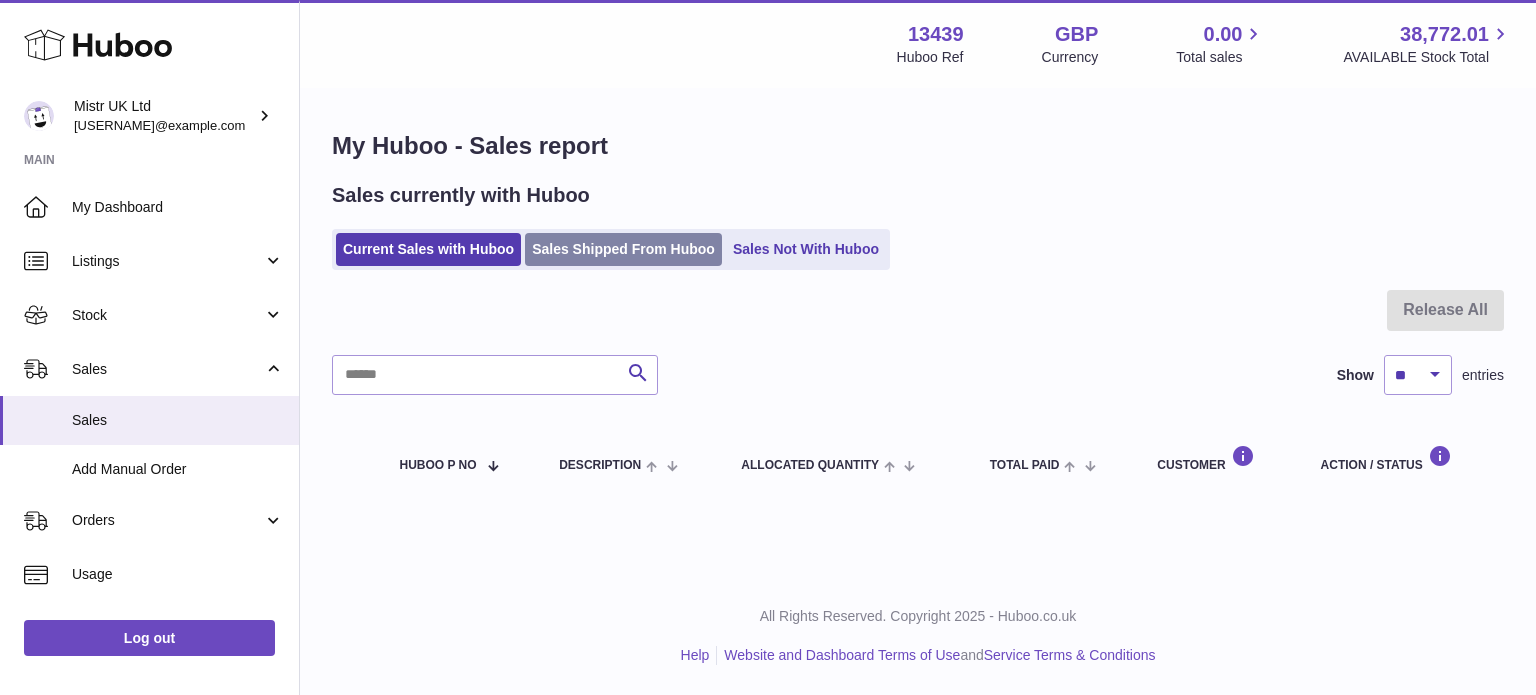 click on "Sales Shipped From Huboo" at bounding box center [623, 249] 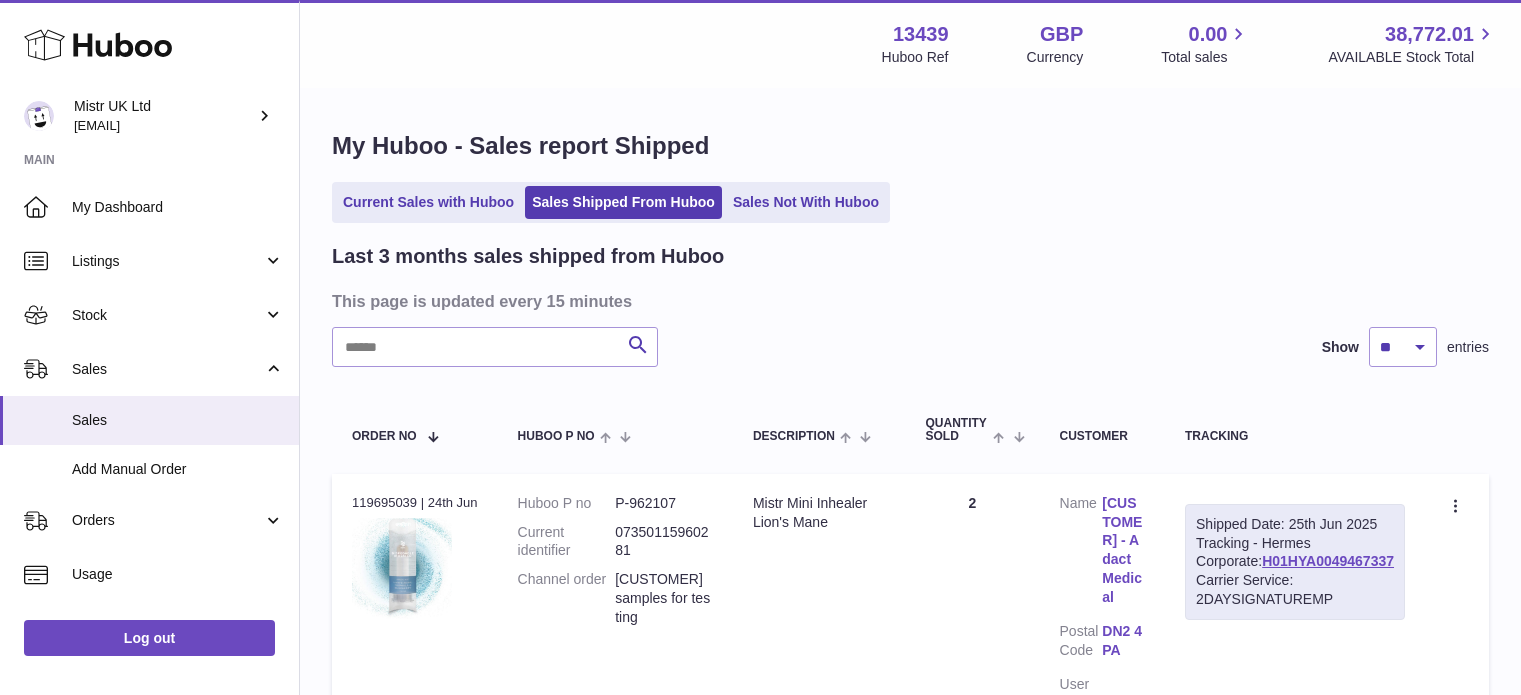 scroll, scrollTop: 0, scrollLeft: 0, axis: both 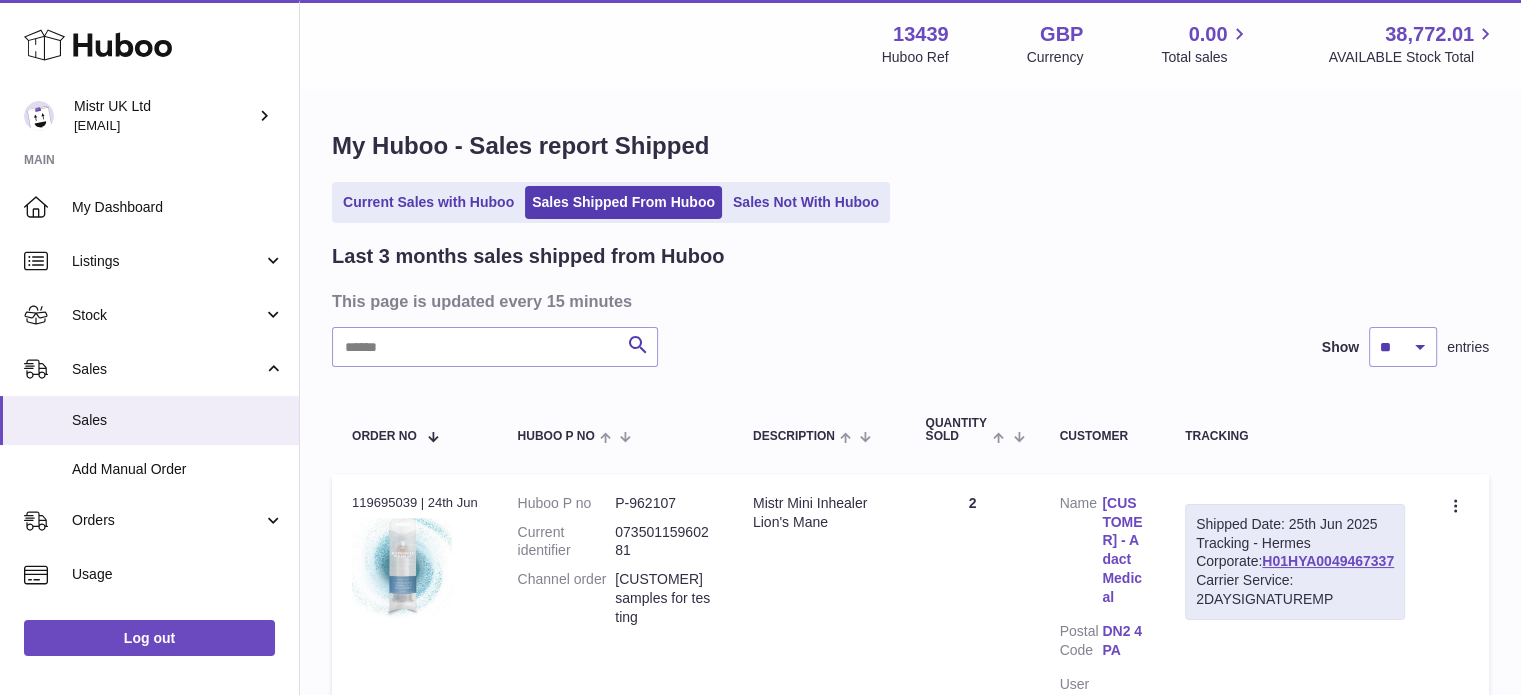 click on "Last 3 months sales shipped from Huboo     This page is updated every 15 minutes       Search
Show
** ** **
entries
Order No       Huboo P no       Description       Quantity Sold
Customer
Tracking
Order no
119695039 | 24th Jun
Huboo P no   P-962107   Current identifier   07350115960281
Channel order
[CUSTOMER] samples for testing     Description
Mistr Mini Inhealer Lion's Mane
Quantity
2
Customer  Name   [CUSTOMER] - Adact Medical   Postal Code   [POSTAL_CODE]   User Id
Shipped Date: 25th Jun 2025
Tracking - Hermes Corporate:
[TRACKING_NUMBER]
Carrier Service: 2DAYSIGNATUREMP
Create a ticket
Order no" at bounding box center (910, 1771) 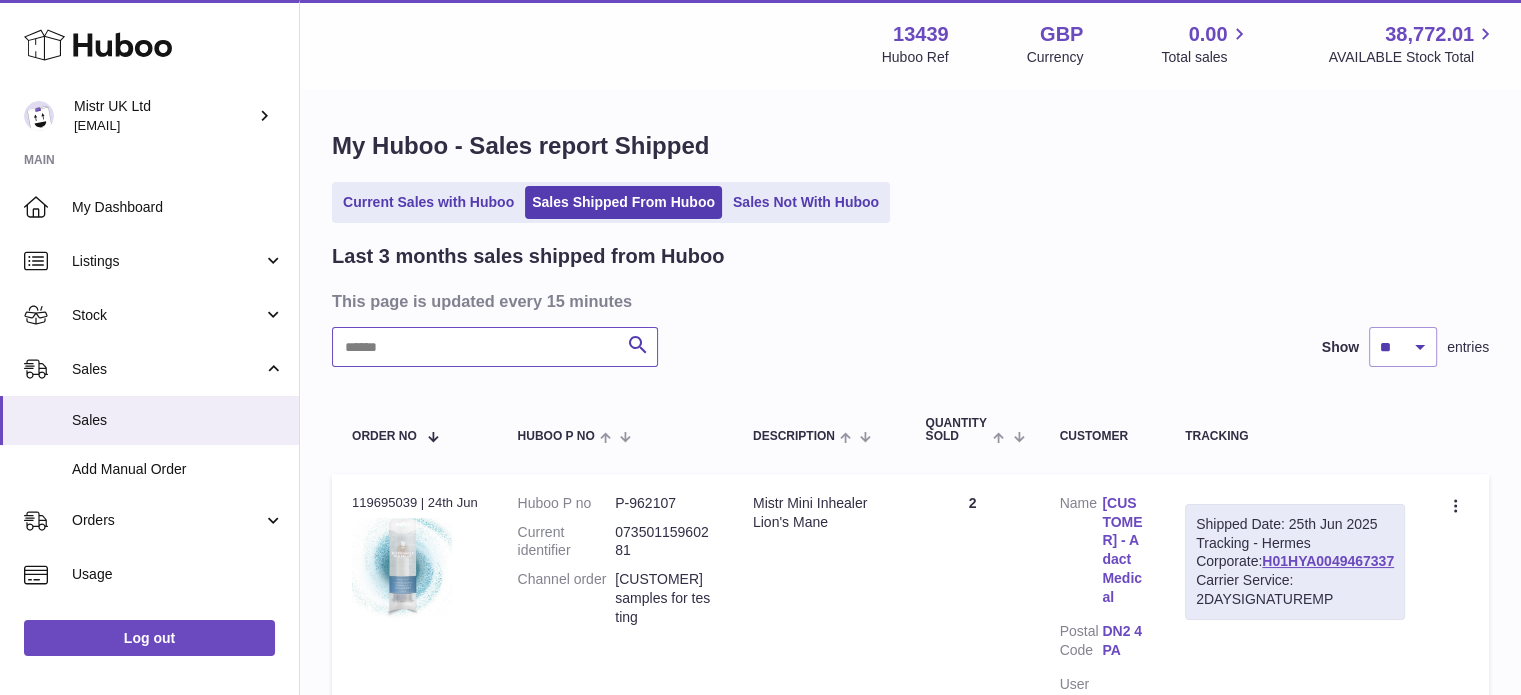 click at bounding box center (495, 347) 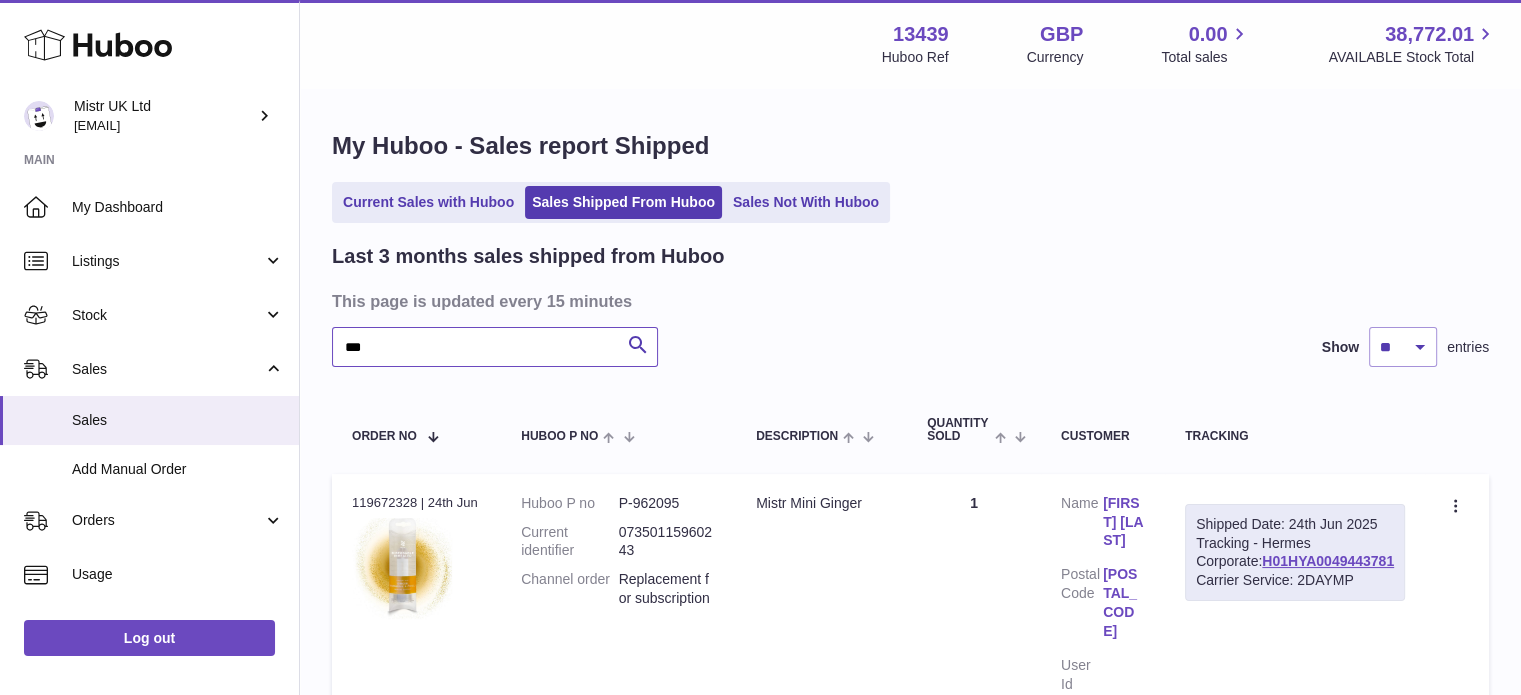 type on "***" 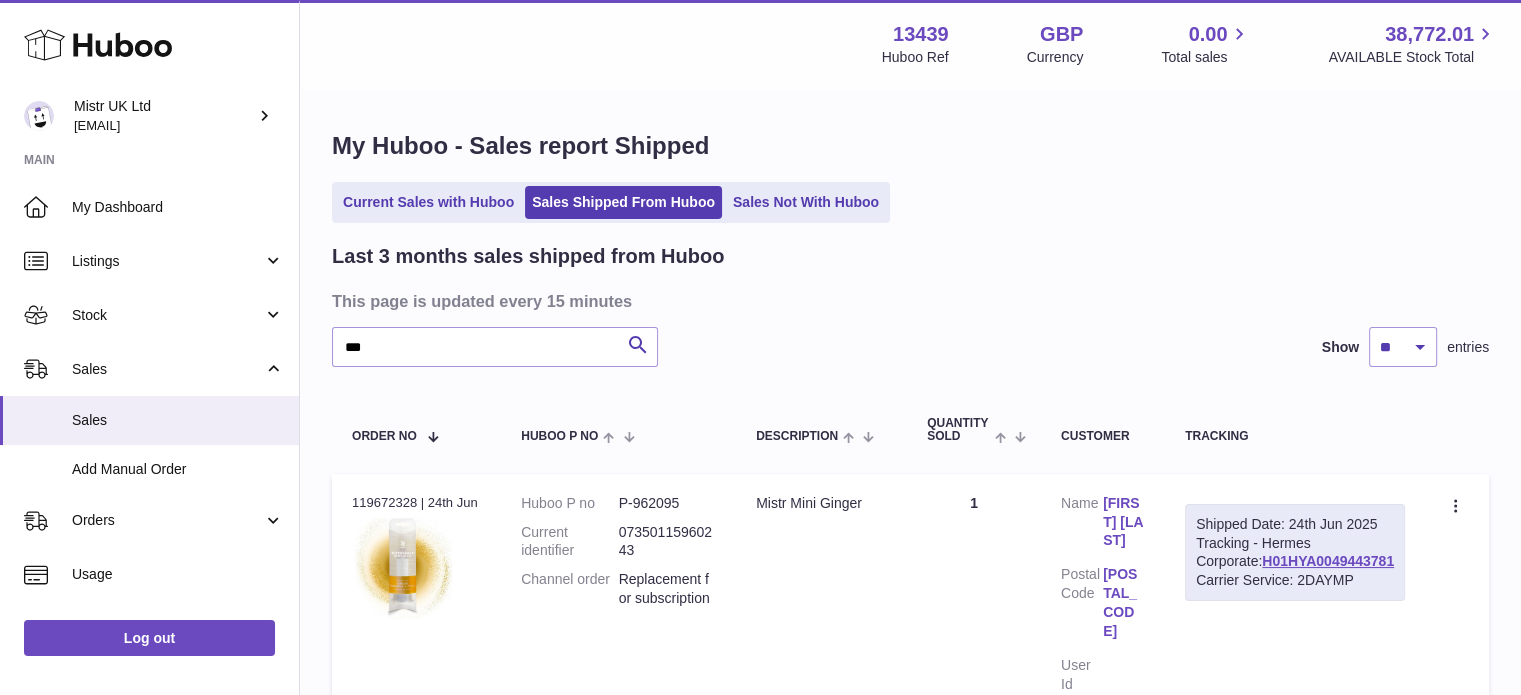 click on "[FIRST] [LAST]" at bounding box center [1124, 522] 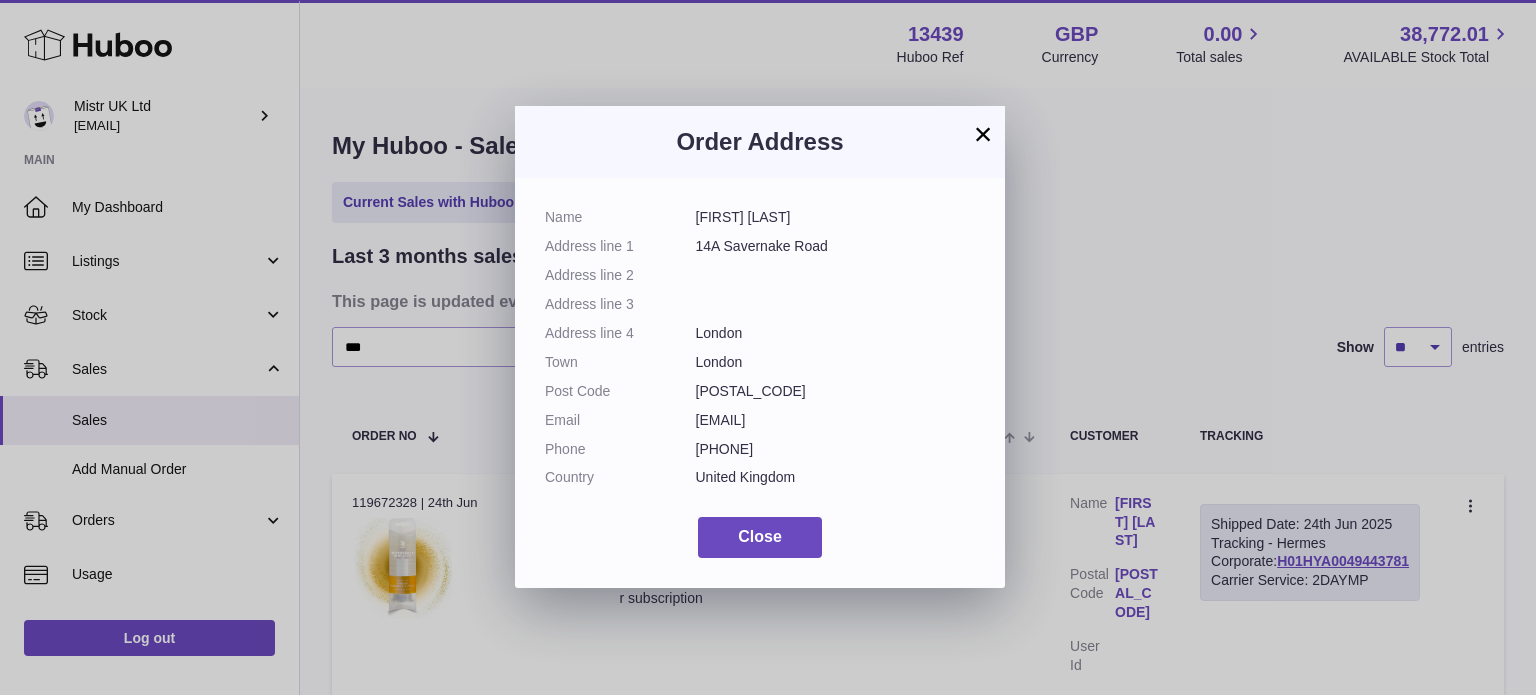 click on "×" at bounding box center (983, 134) 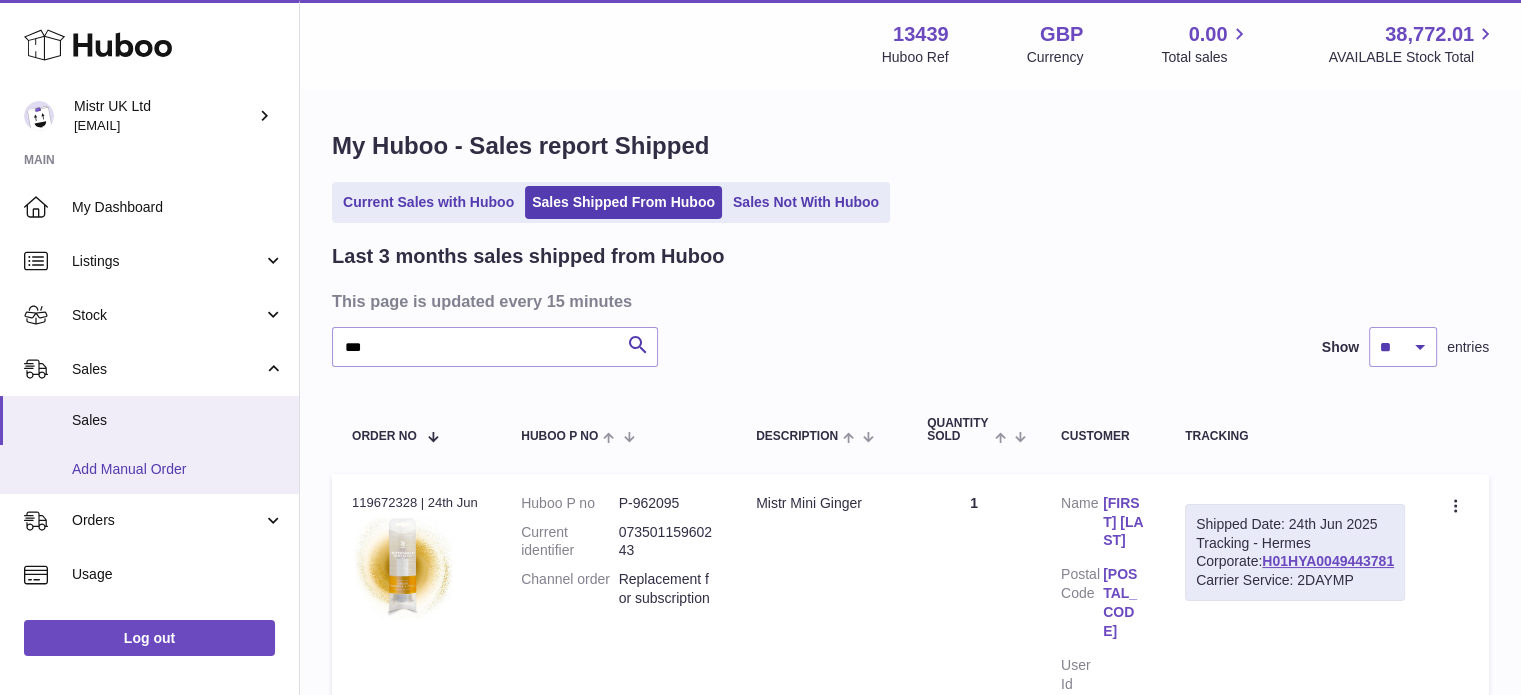 click on "Add Manual Order" at bounding box center [178, 469] 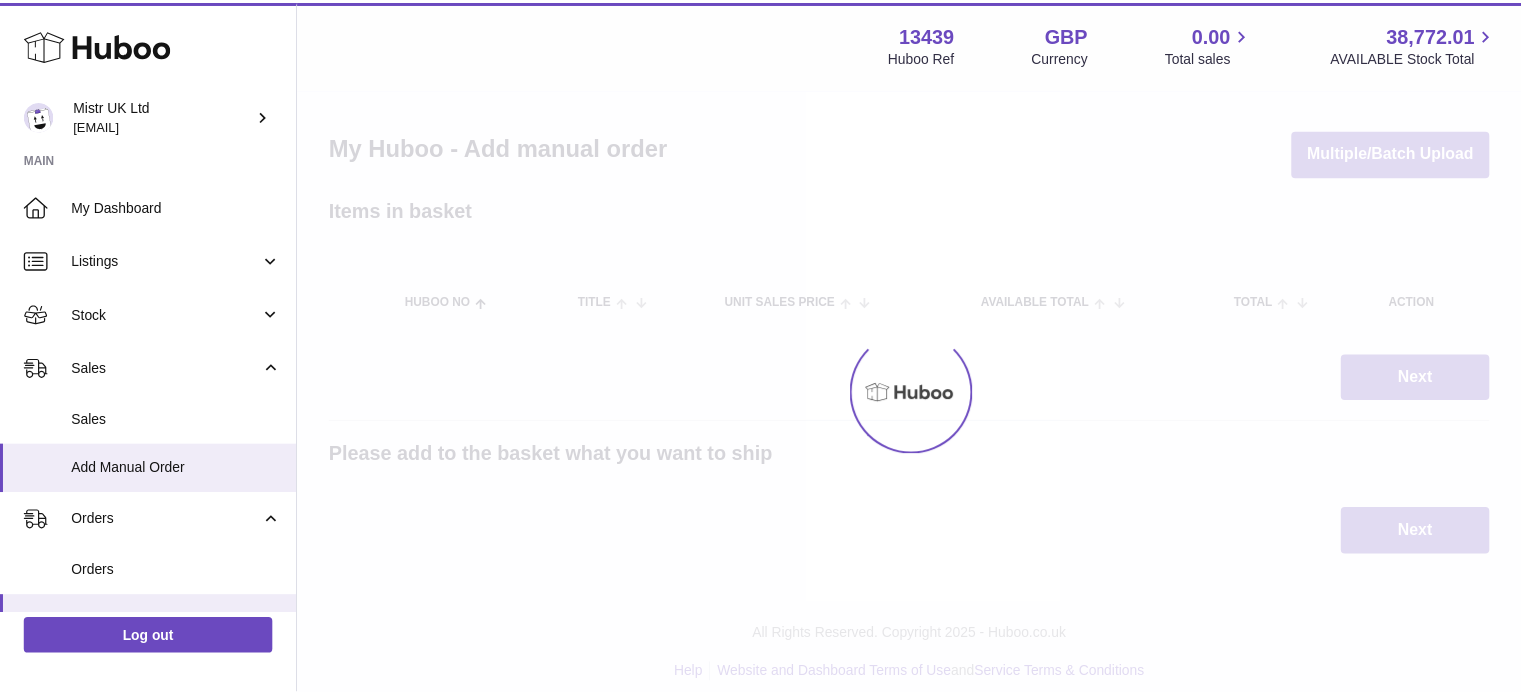 scroll, scrollTop: 0, scrollLeft: 0, axis: both 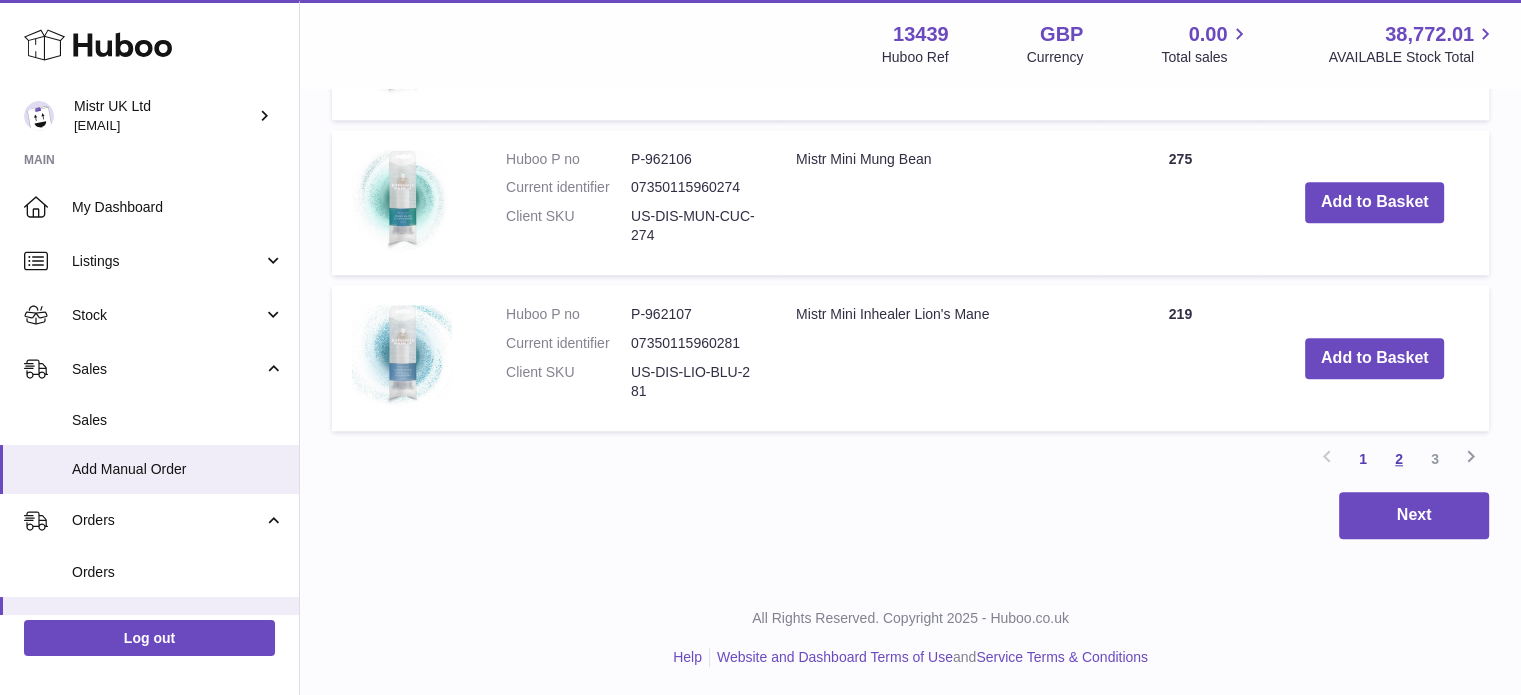 click on "2" at bounding box center (1399, 459) 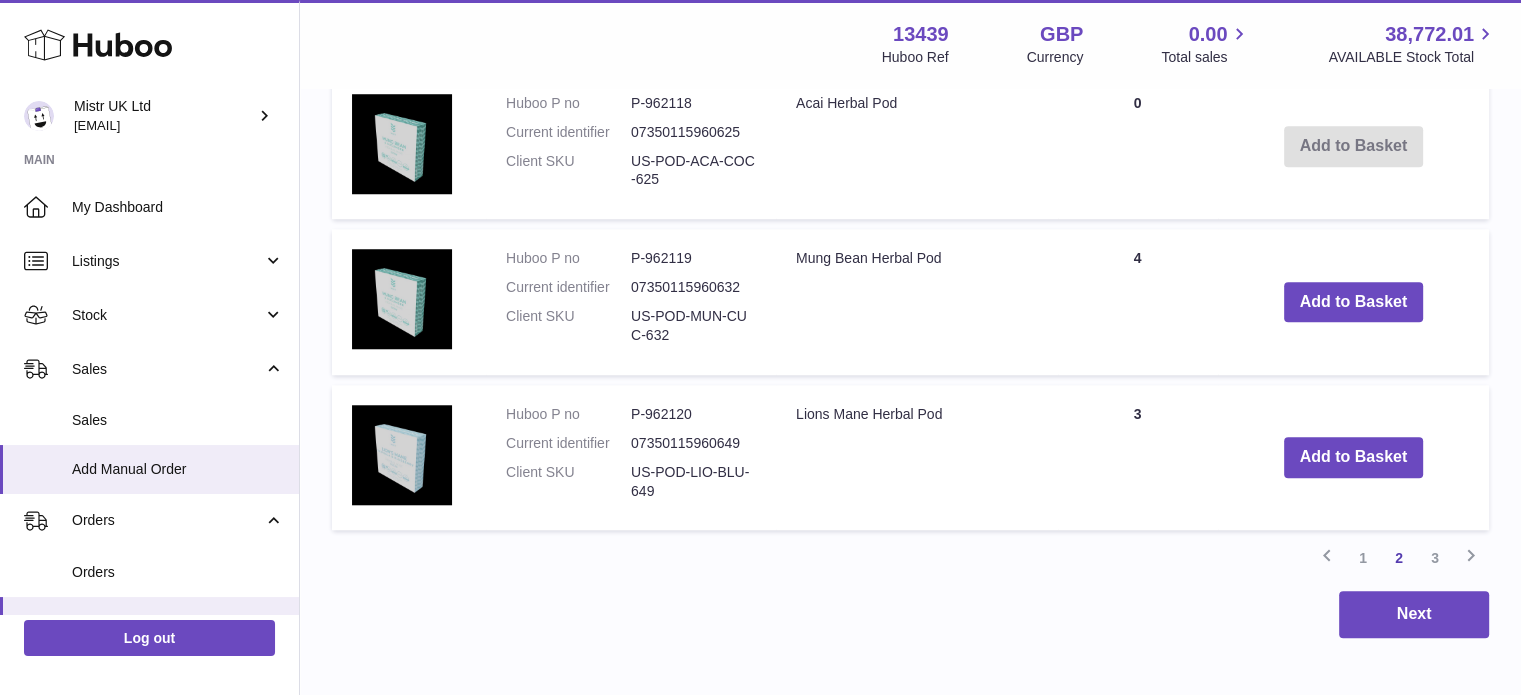 scroll, scrollTop: 1786, scrollLeft: 0, axis: vertical 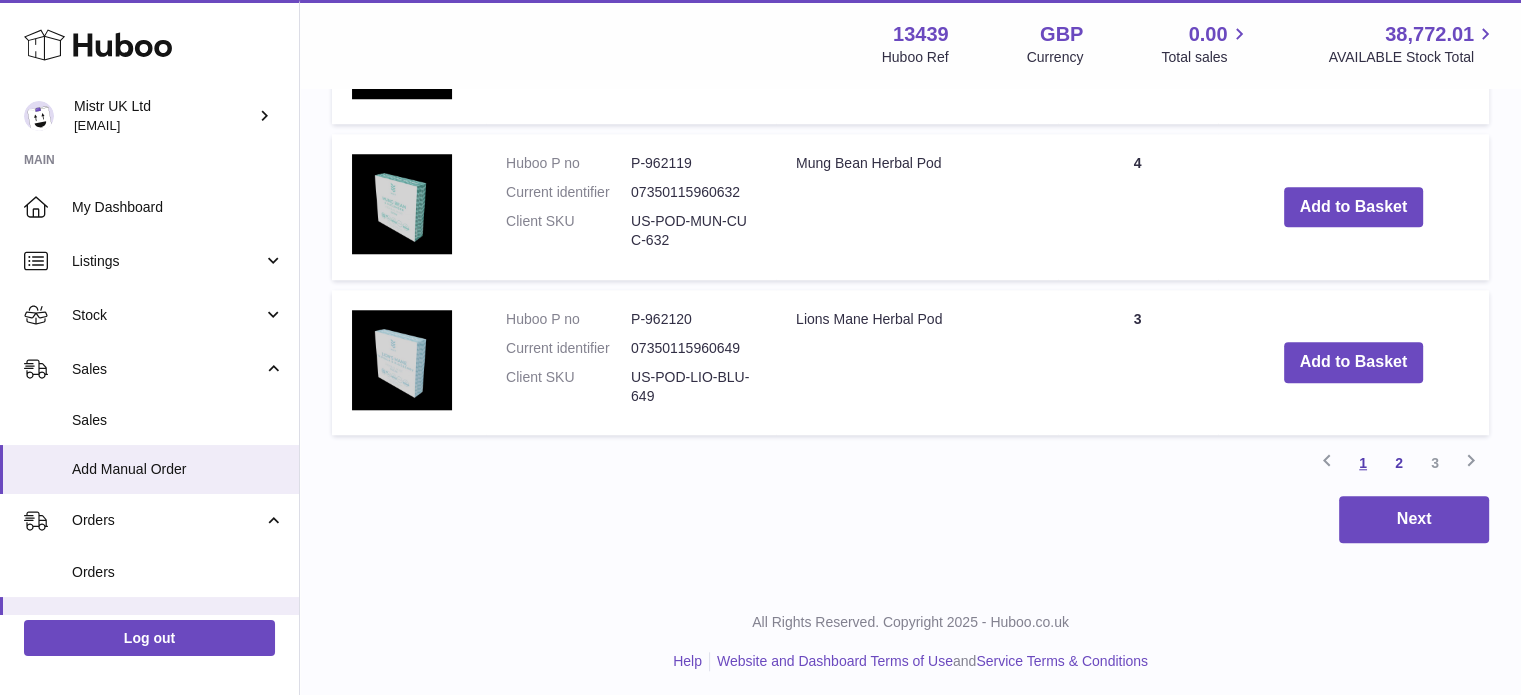 click on "1" at bounding box center (1363, 463) 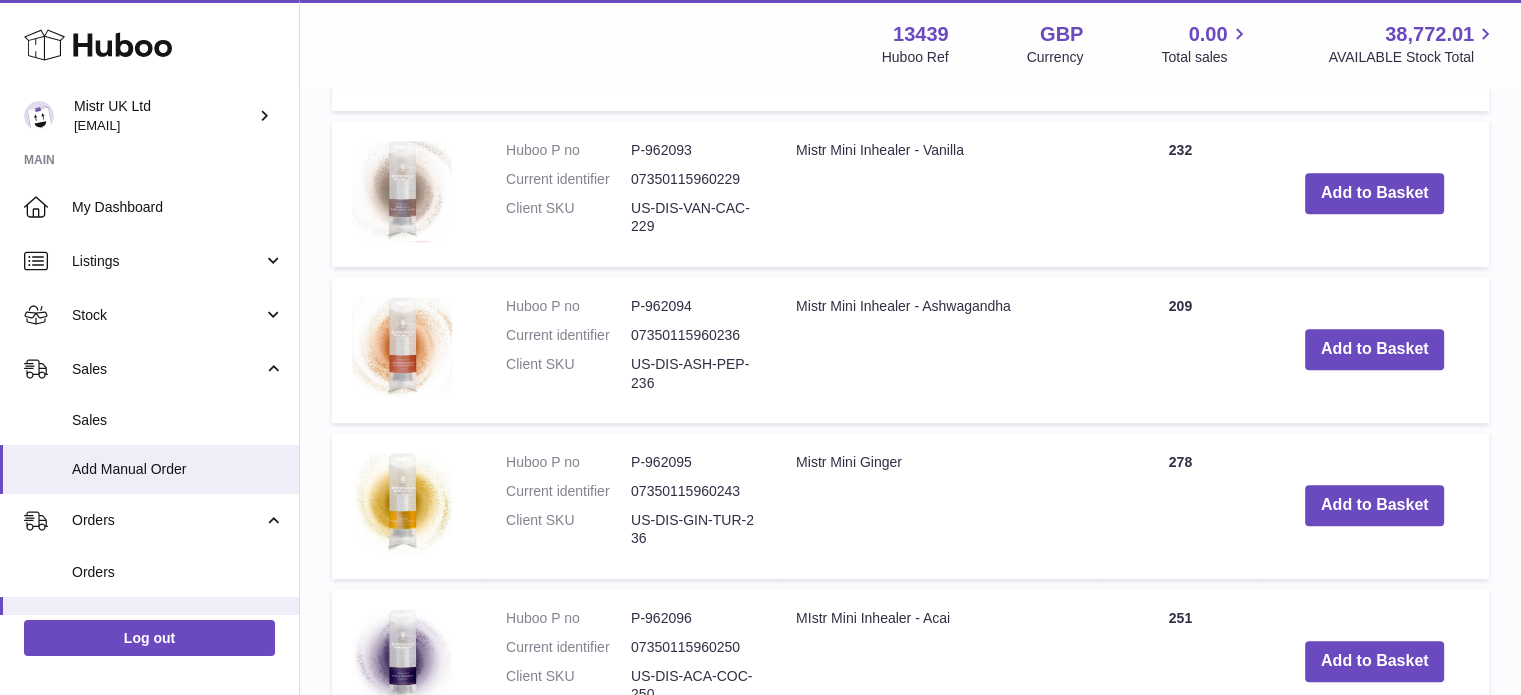 scroll, scrollTop: 1041, scrollLeft: 0, axis: vertical 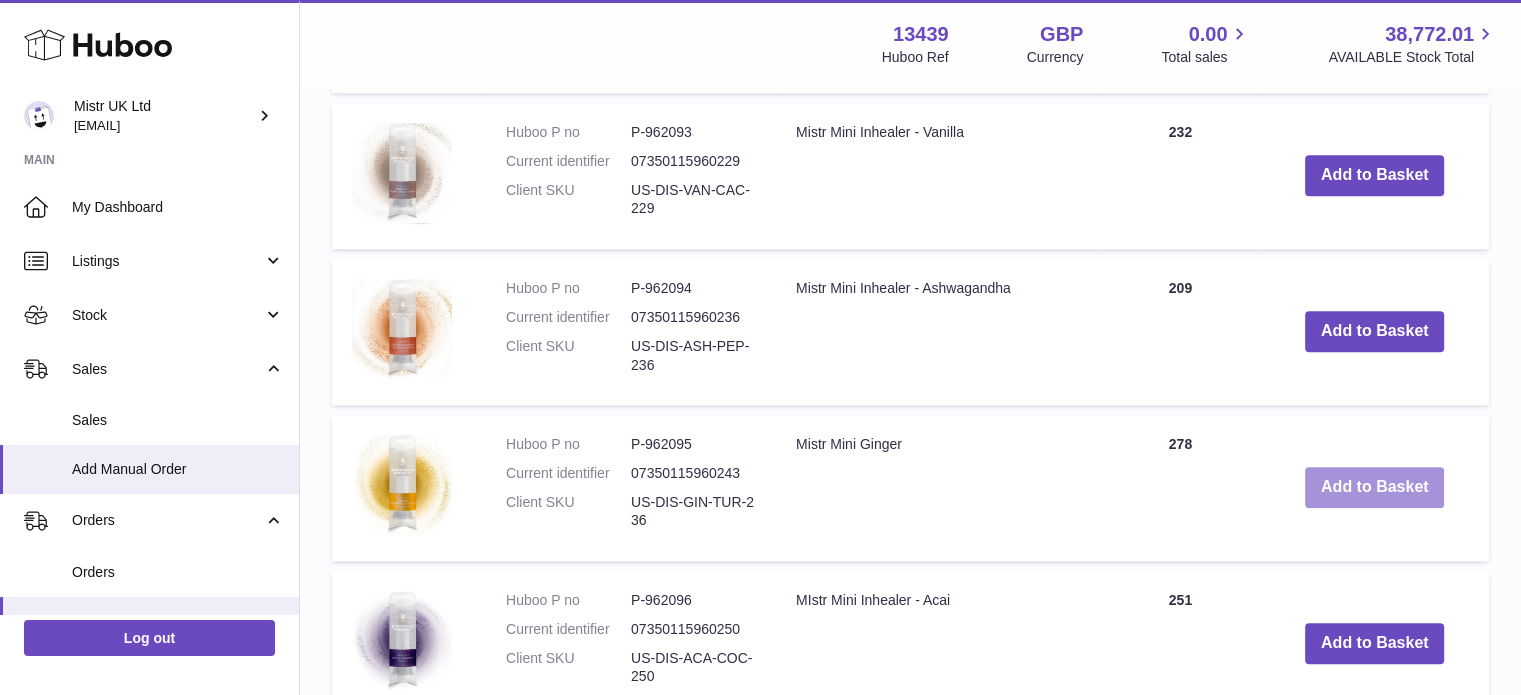 click on "Add to Basket" at bounding box center [1375, 487] 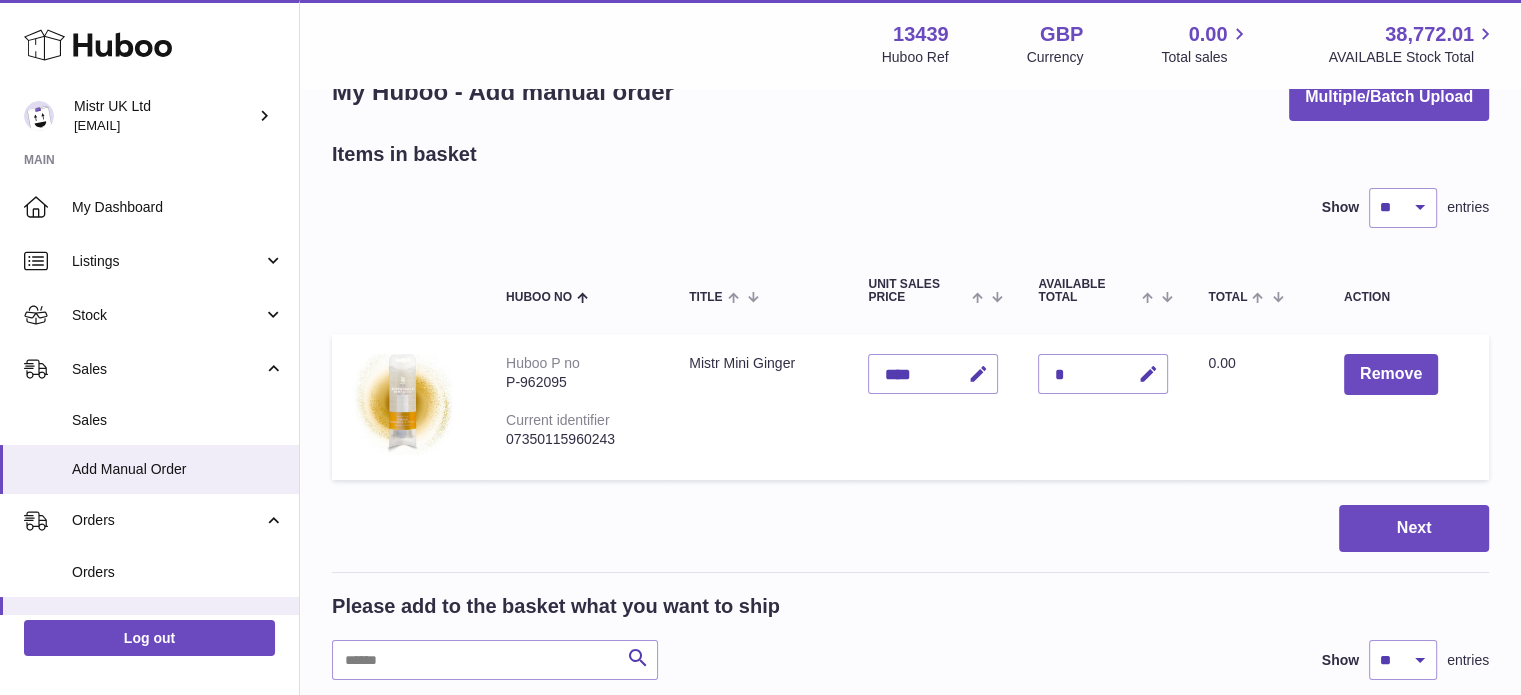 scroll, scrollTop: 0, scrollLeft: 0, axis: both 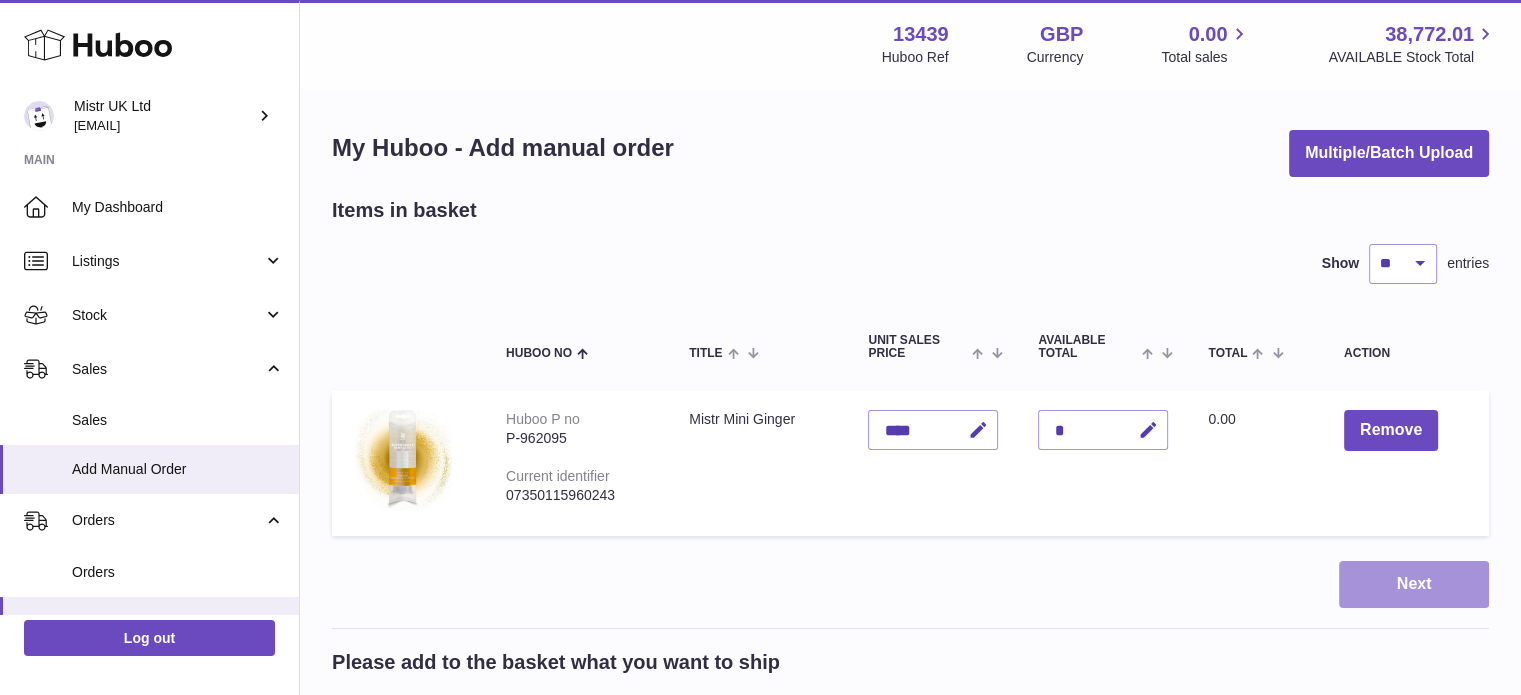 click on "Next" at bounding box center (1414, 584) 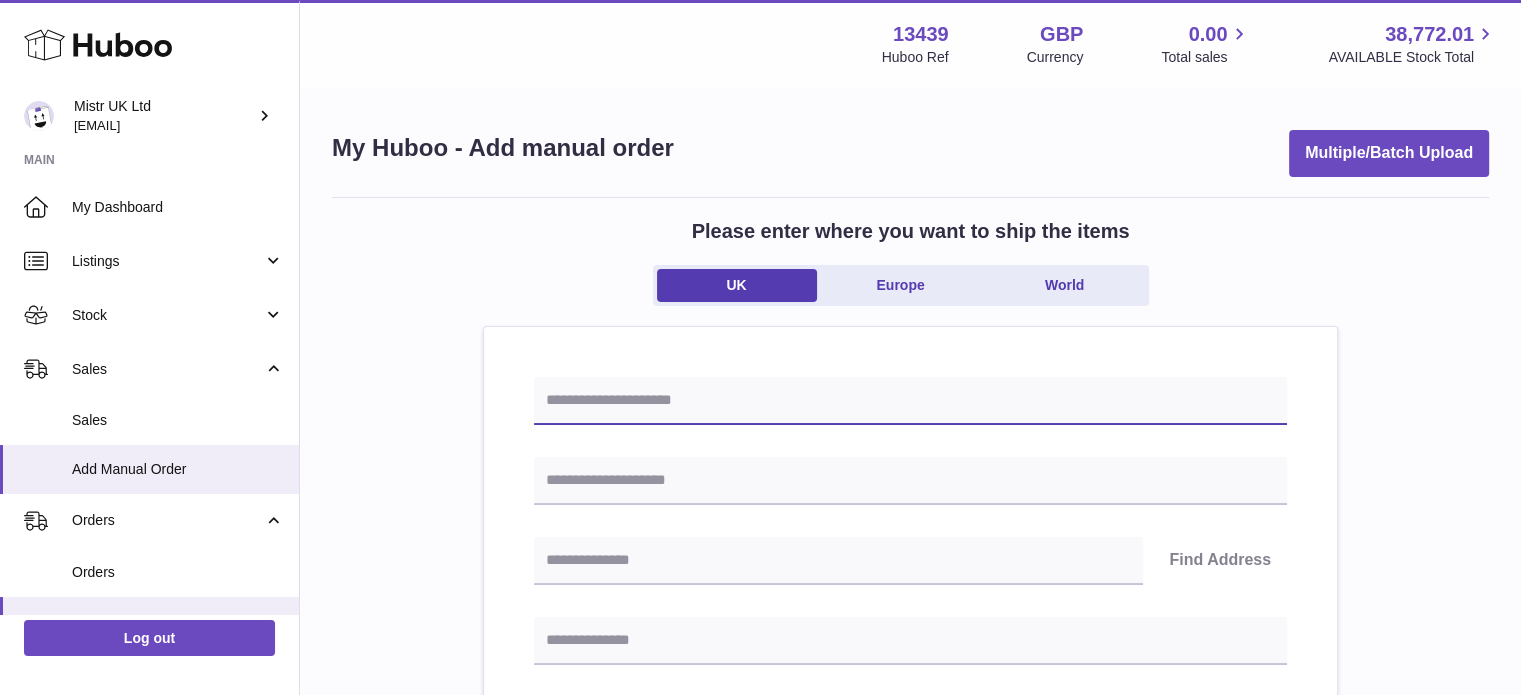 click at bounding box center [910, 401] 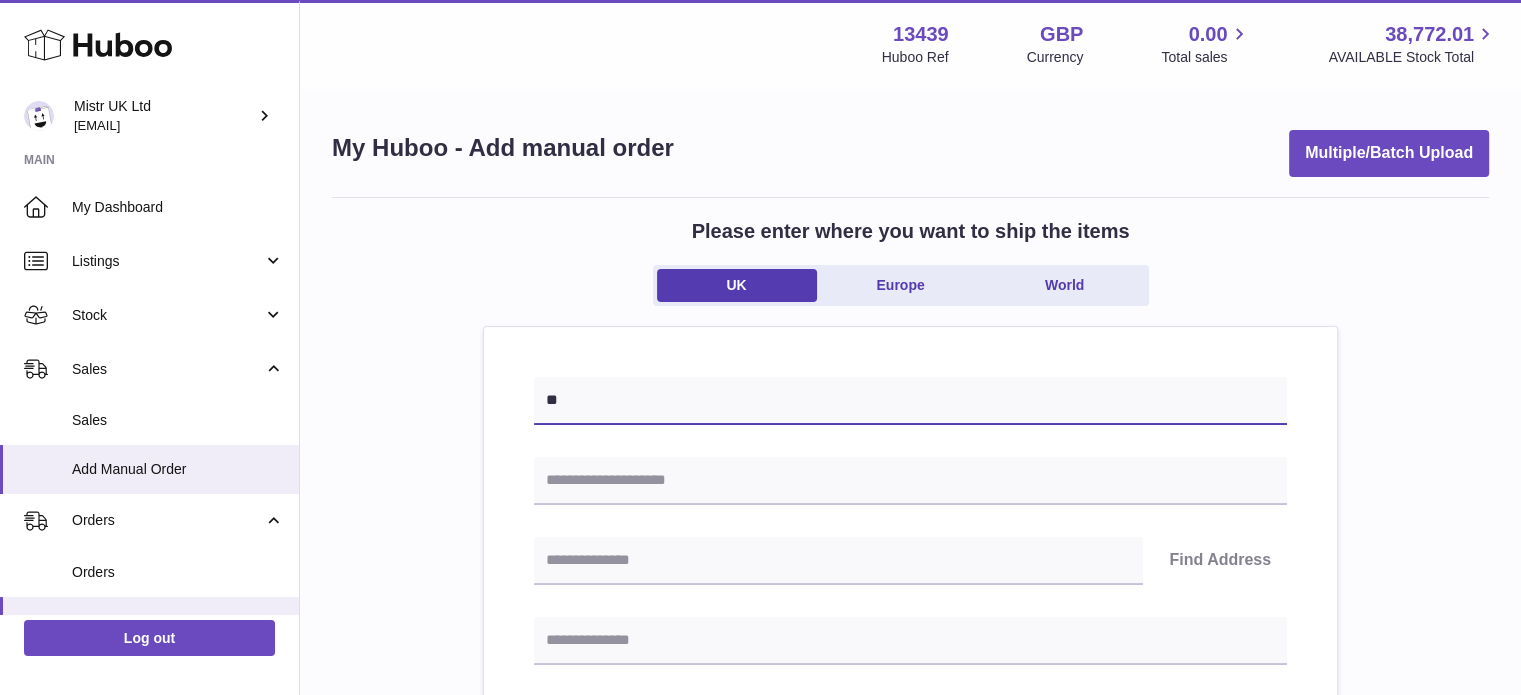 type on "*" 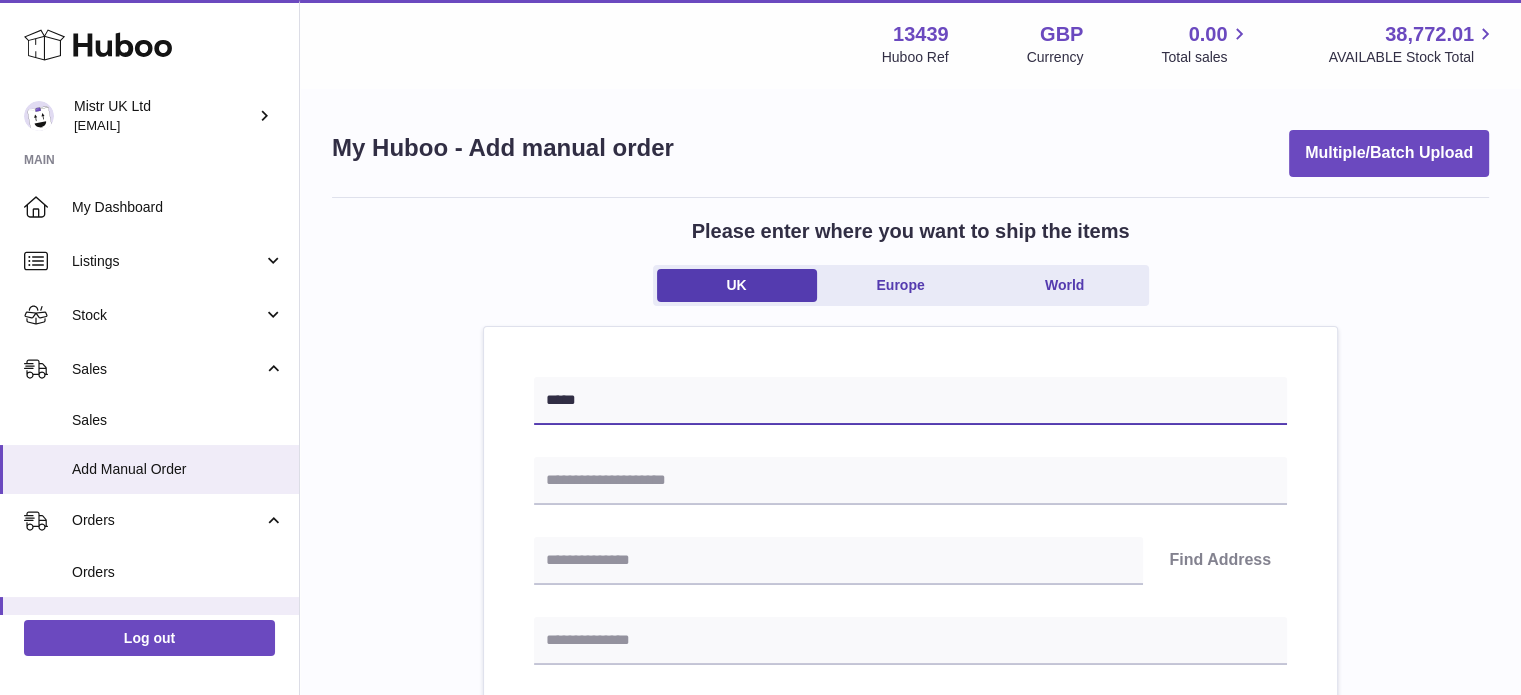 type on "*****" 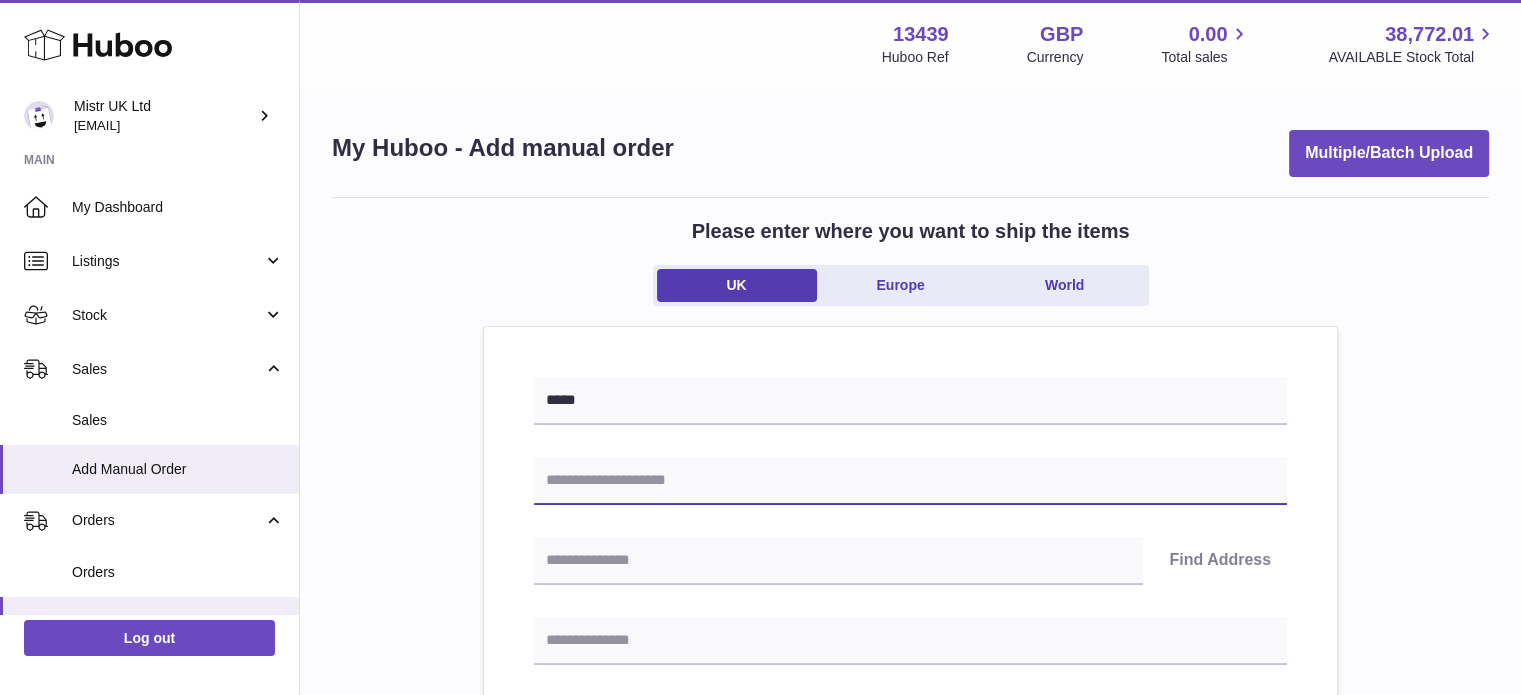 click at bounding box center [910, 481] 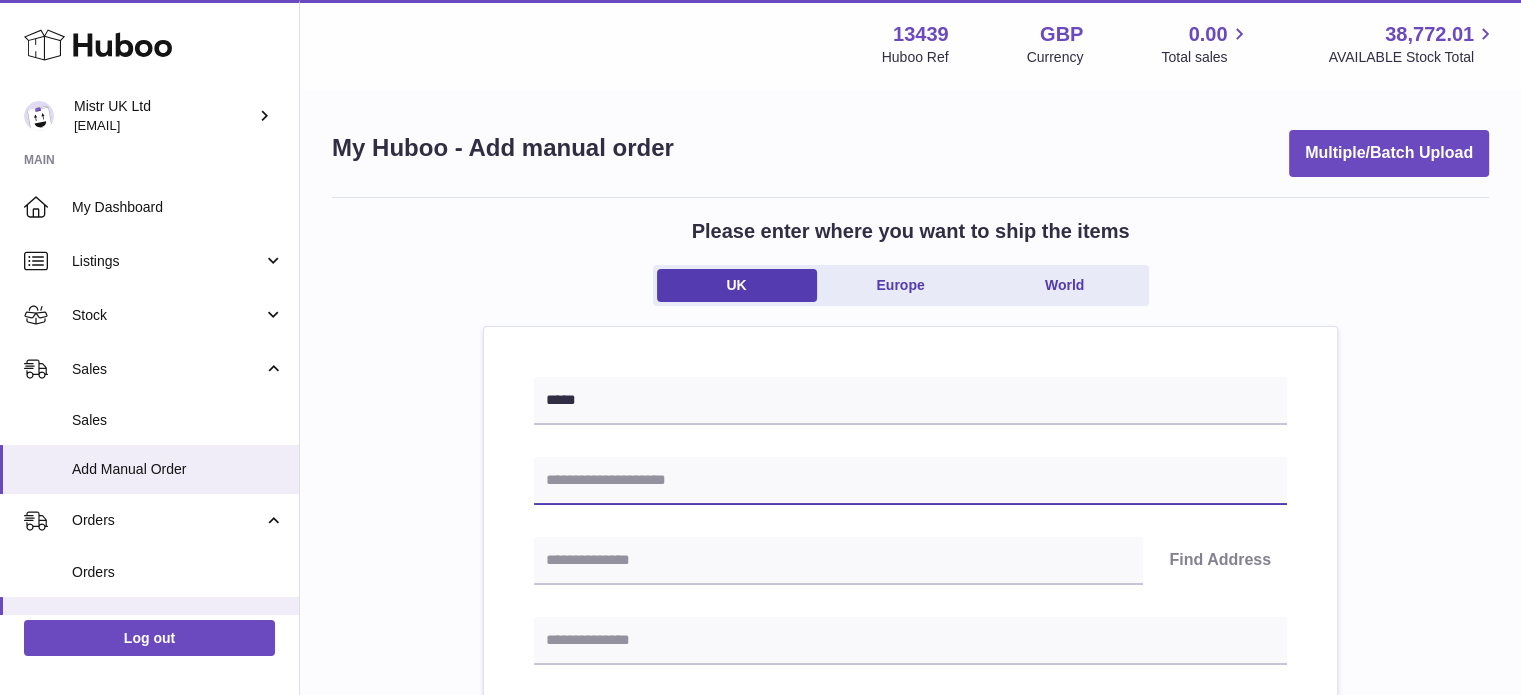 type on "**********" 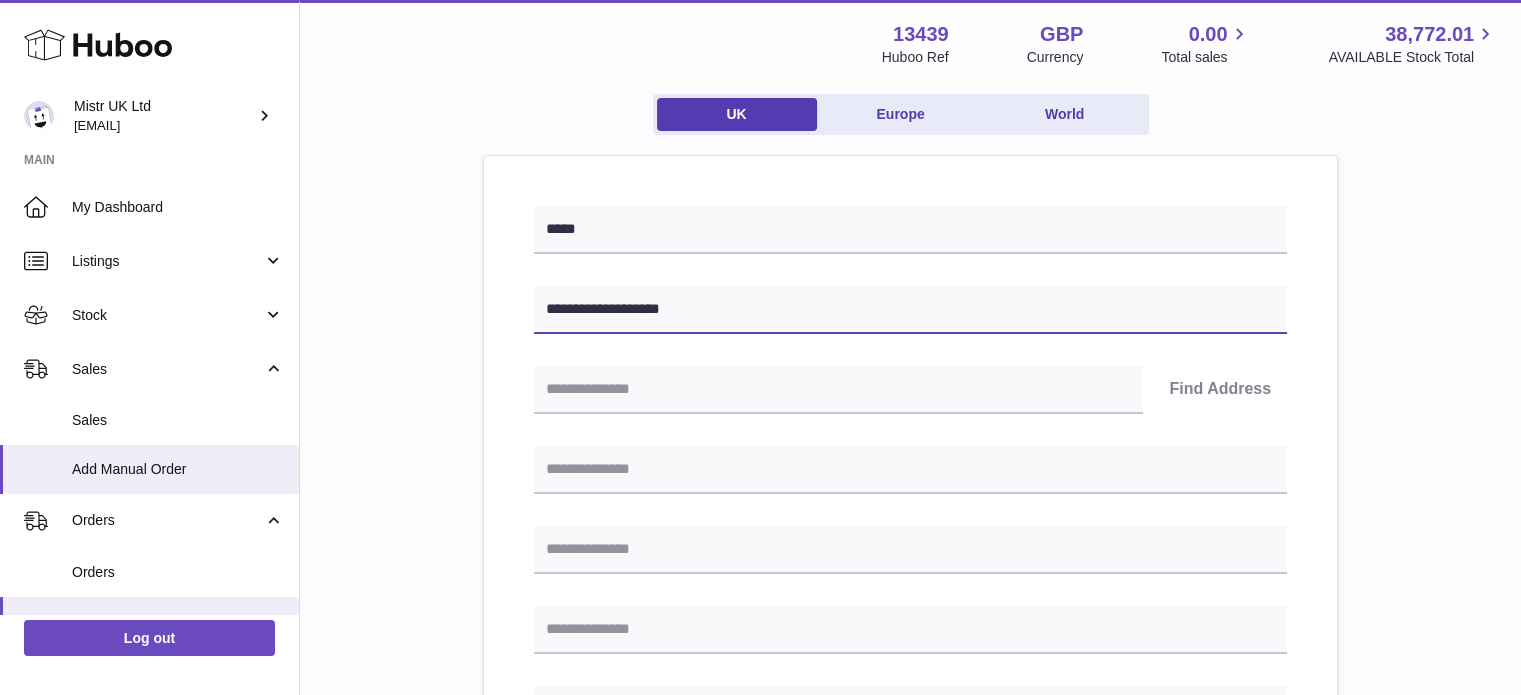 scroll, scrollTop: 179, scrollLeft: 0, axis: vertical 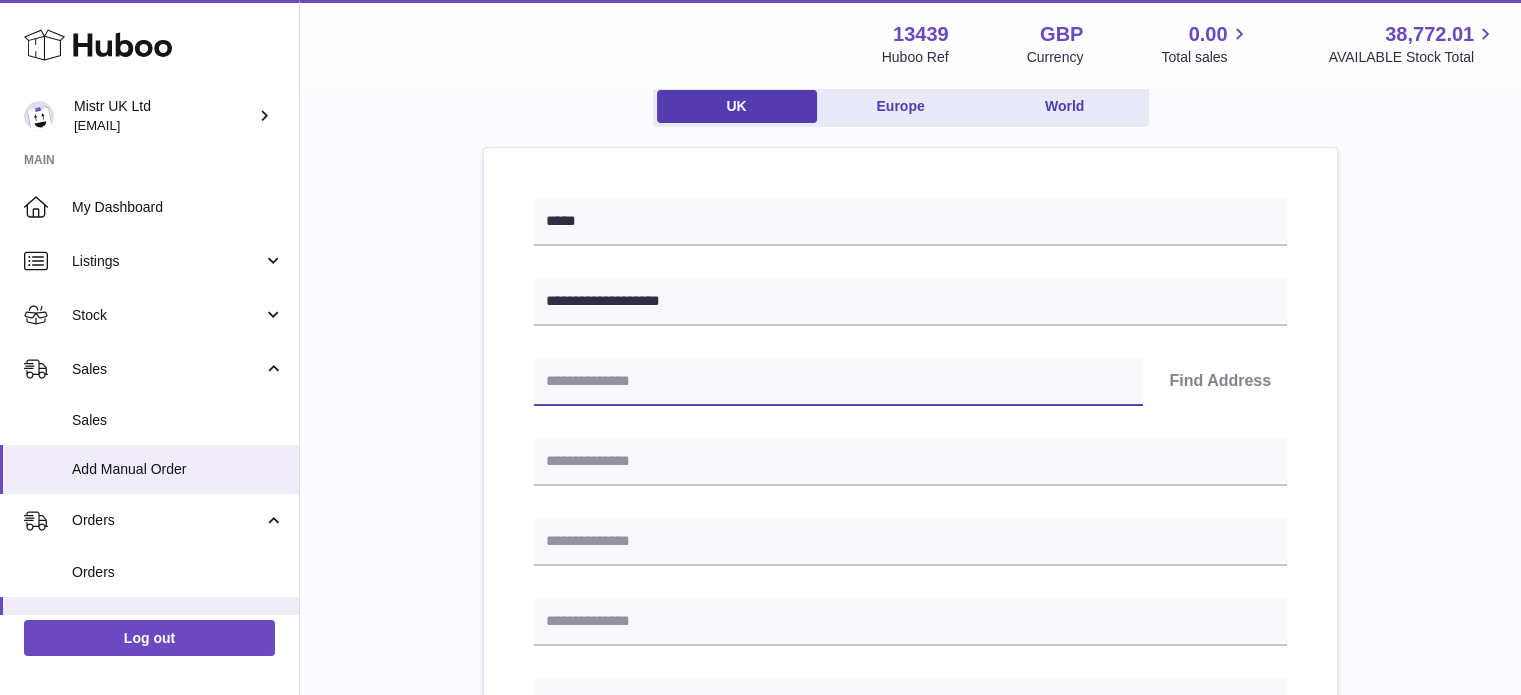 click at bounding box center [838, 382] 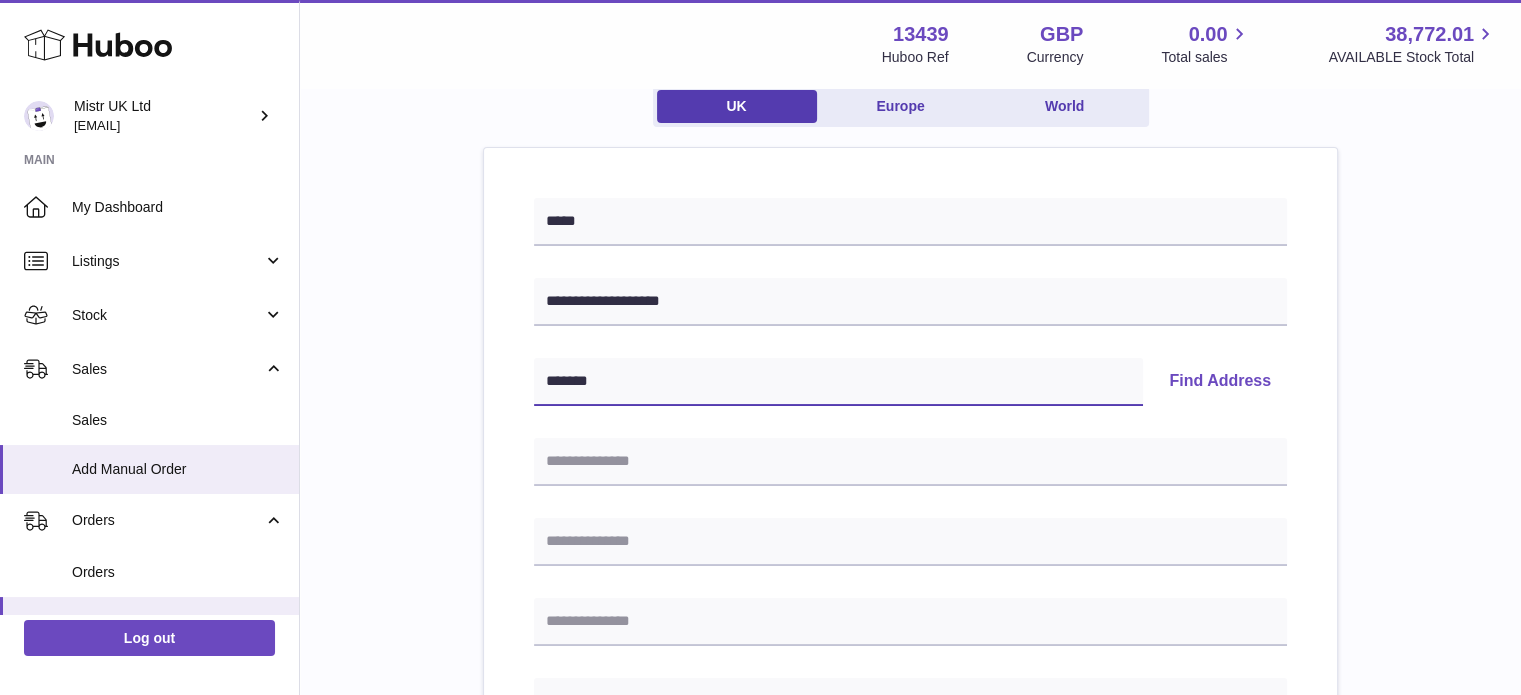 click on "*******" at bounding box center [838, 382] 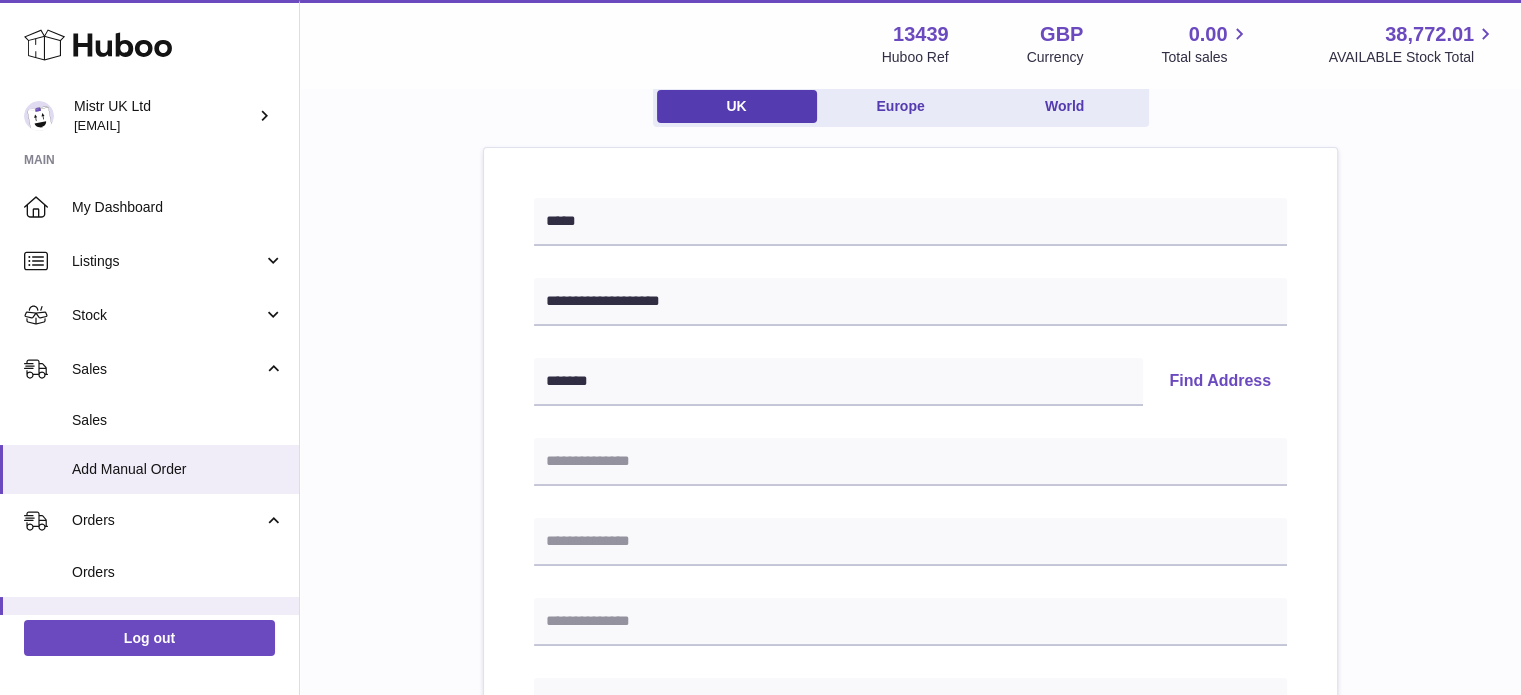 click on "Find Address" at bounding box center (1220, 382) 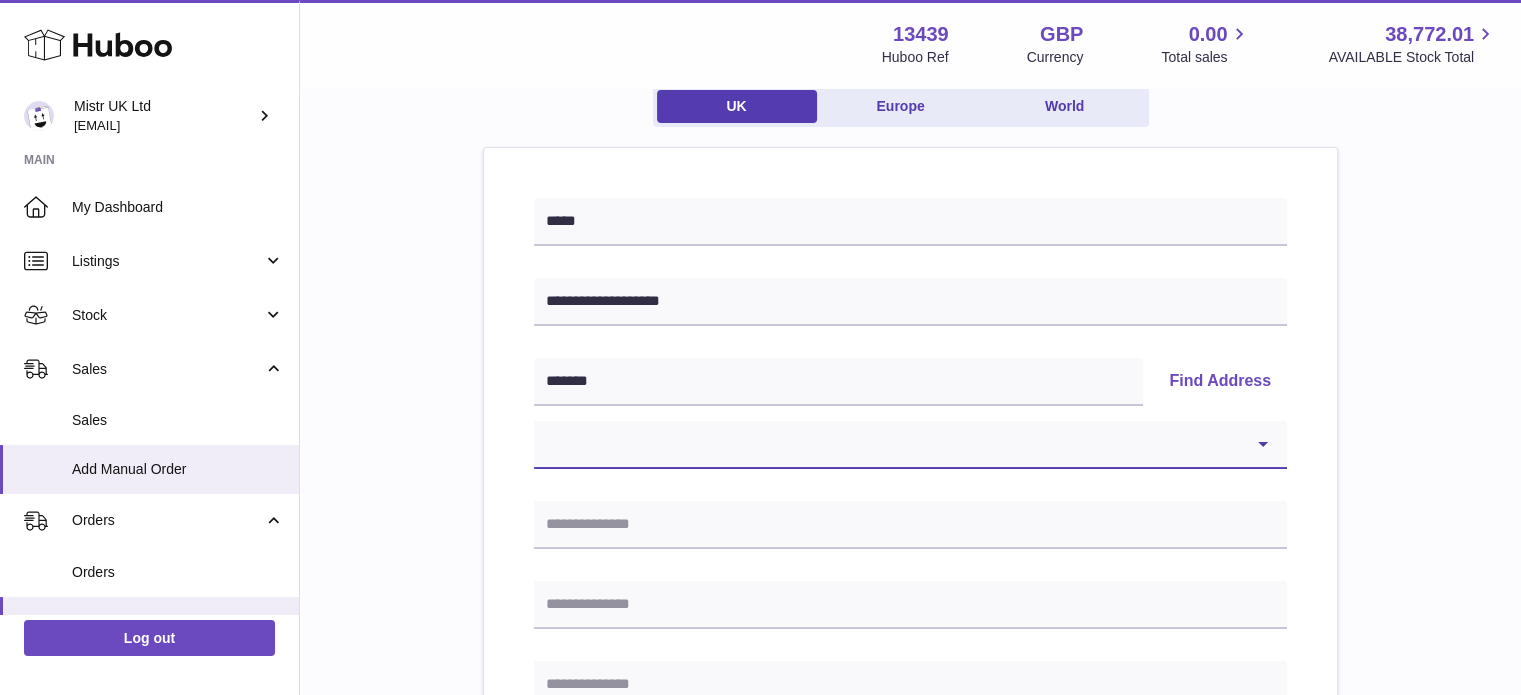 click on "**********" at bounding box center (910, 445) 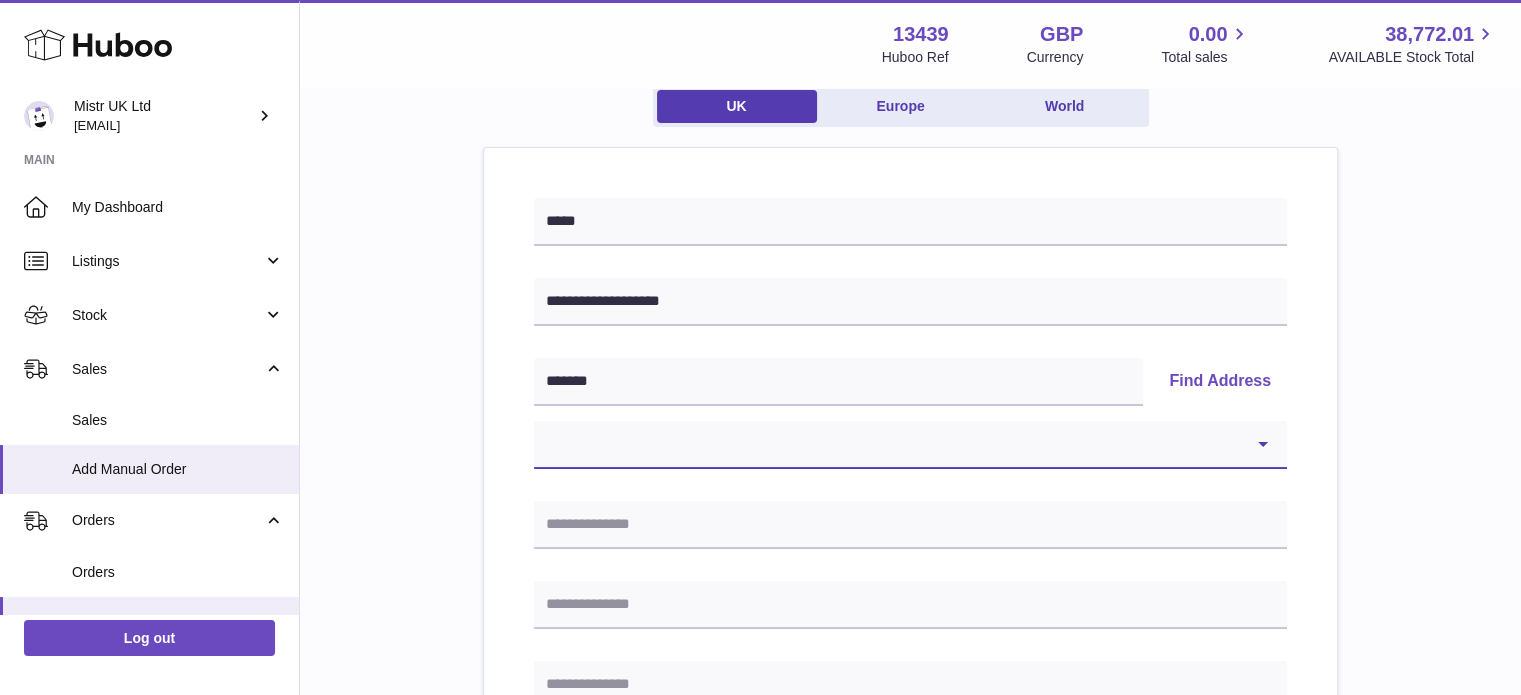 select on "**" 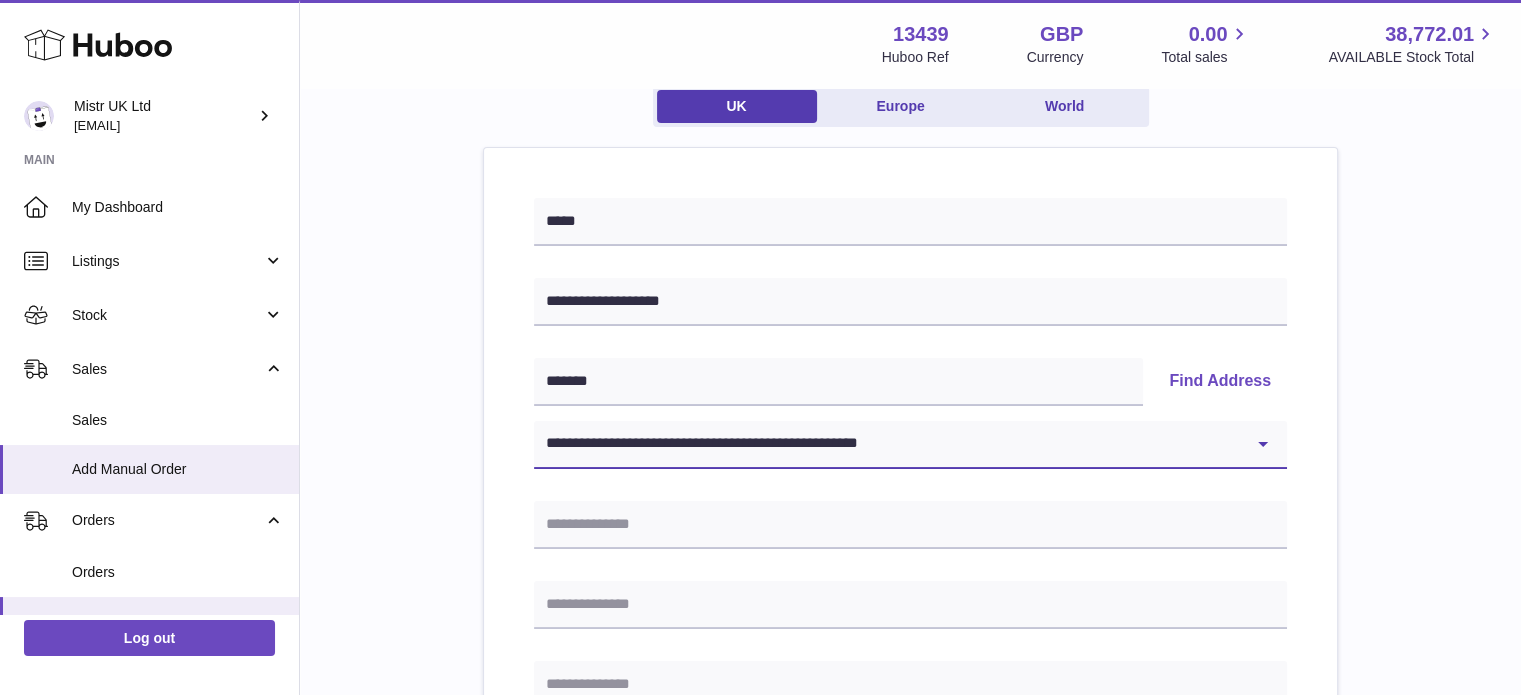 click on "**********" at bounding box center (910, 445) 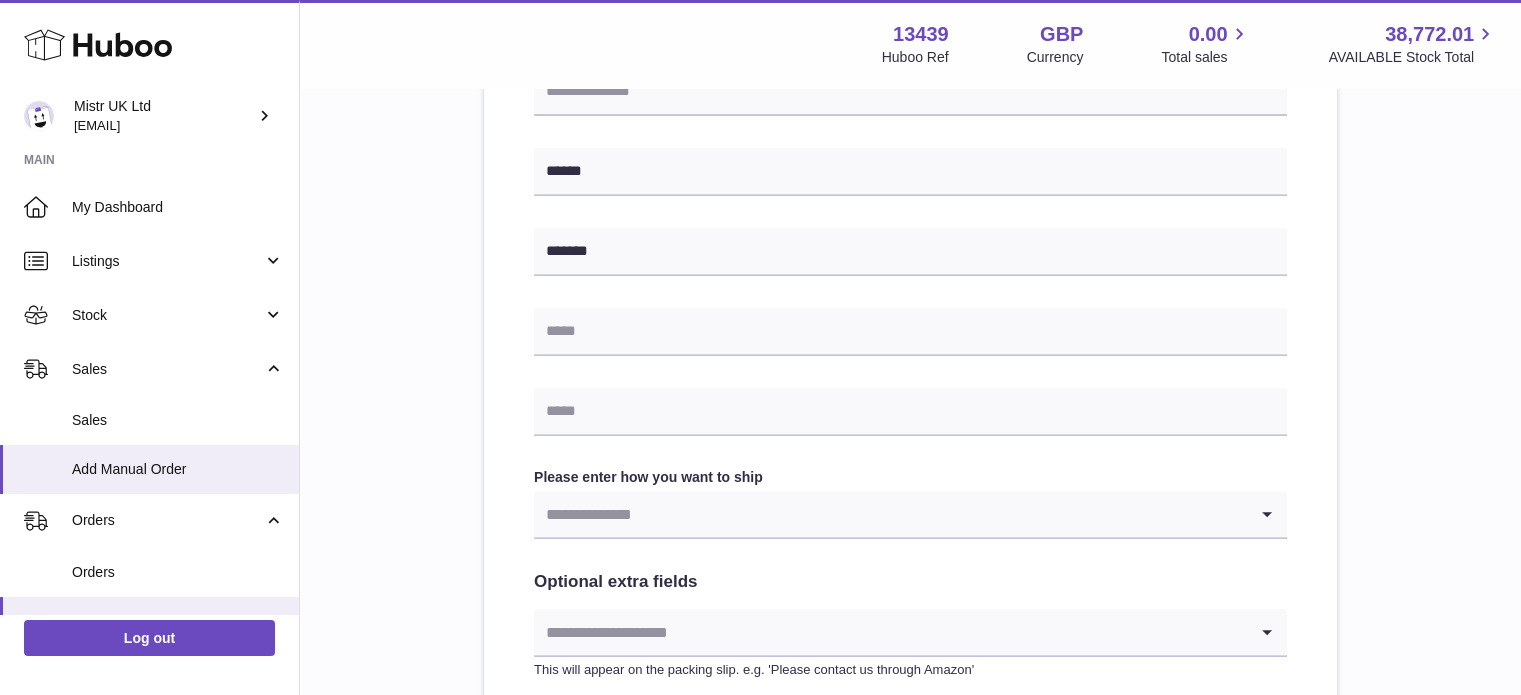 scroll, scrollTop: 772, scrollLeft: 0, axis: vertical 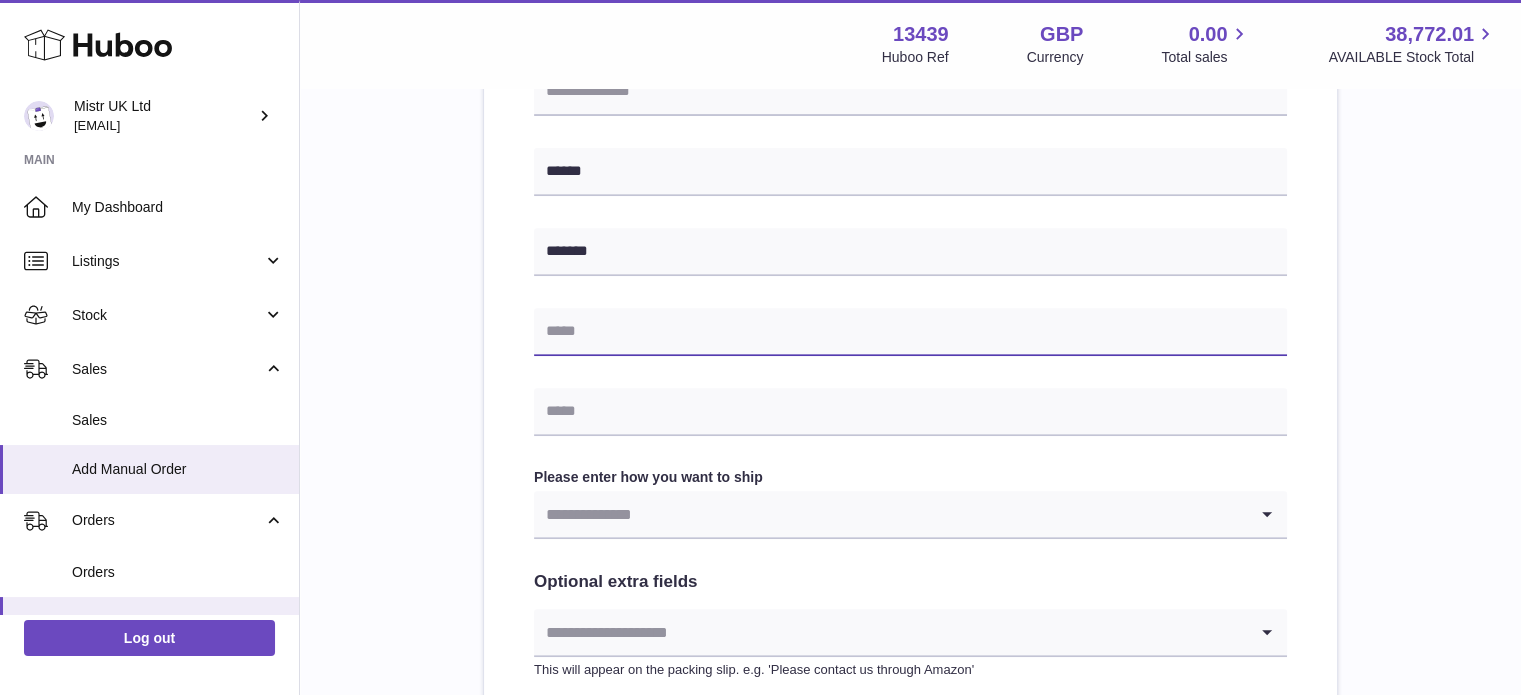 click at bounding box center [910, 332] 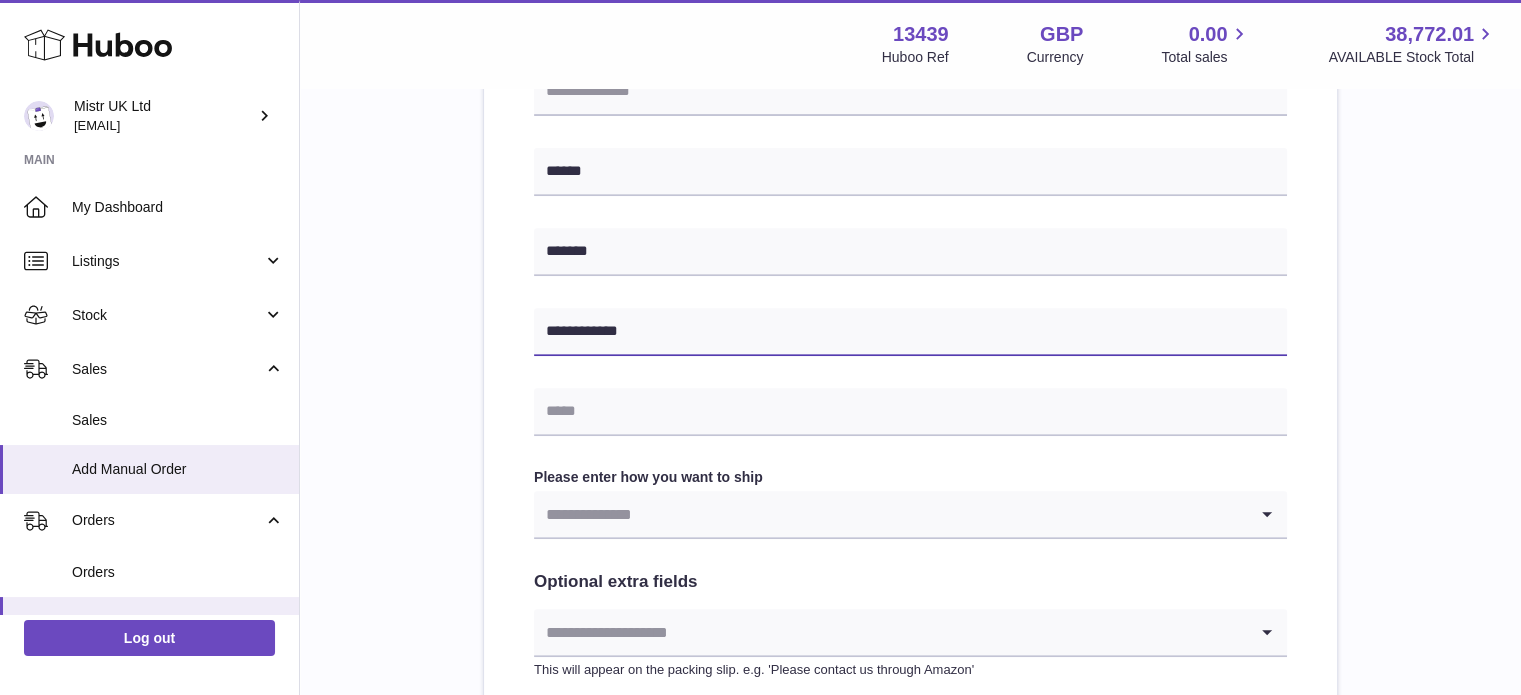 type on "**********" 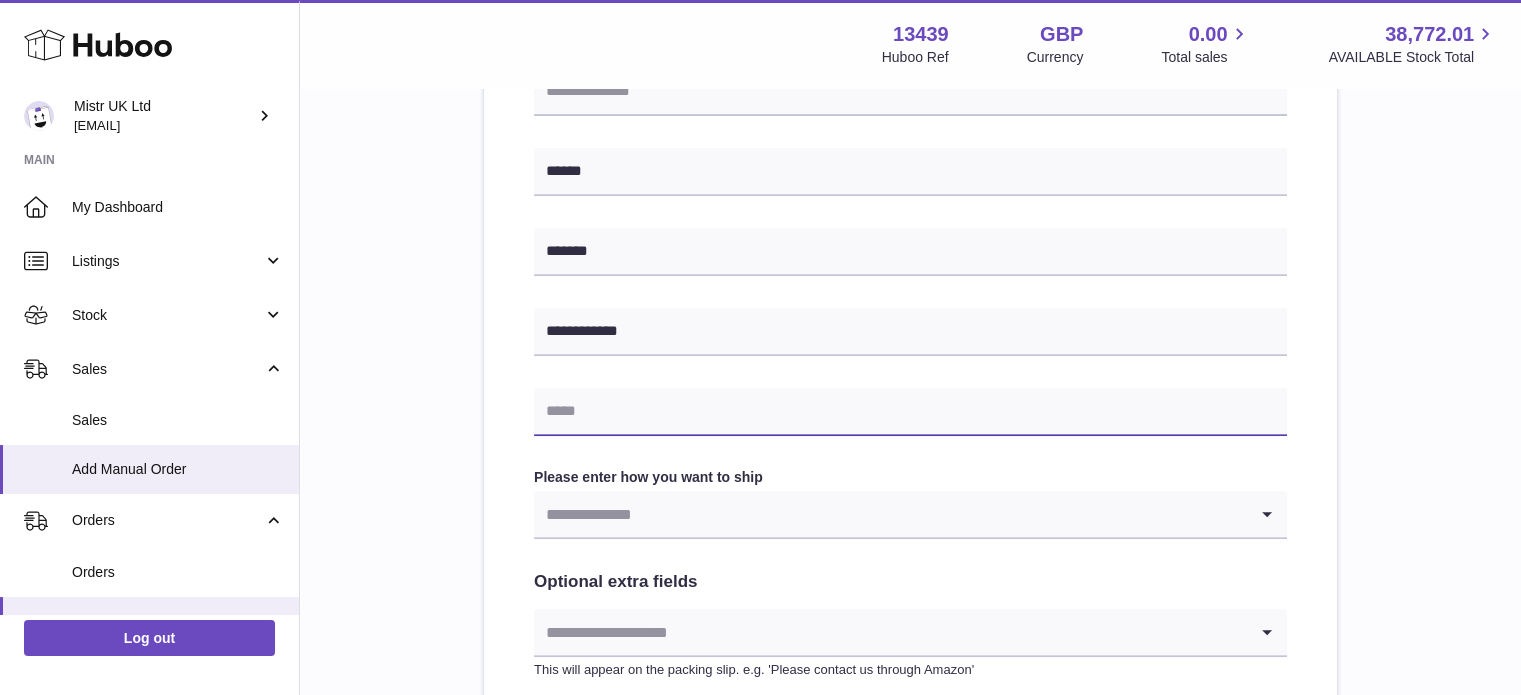 click at bounding box center [910, 412] 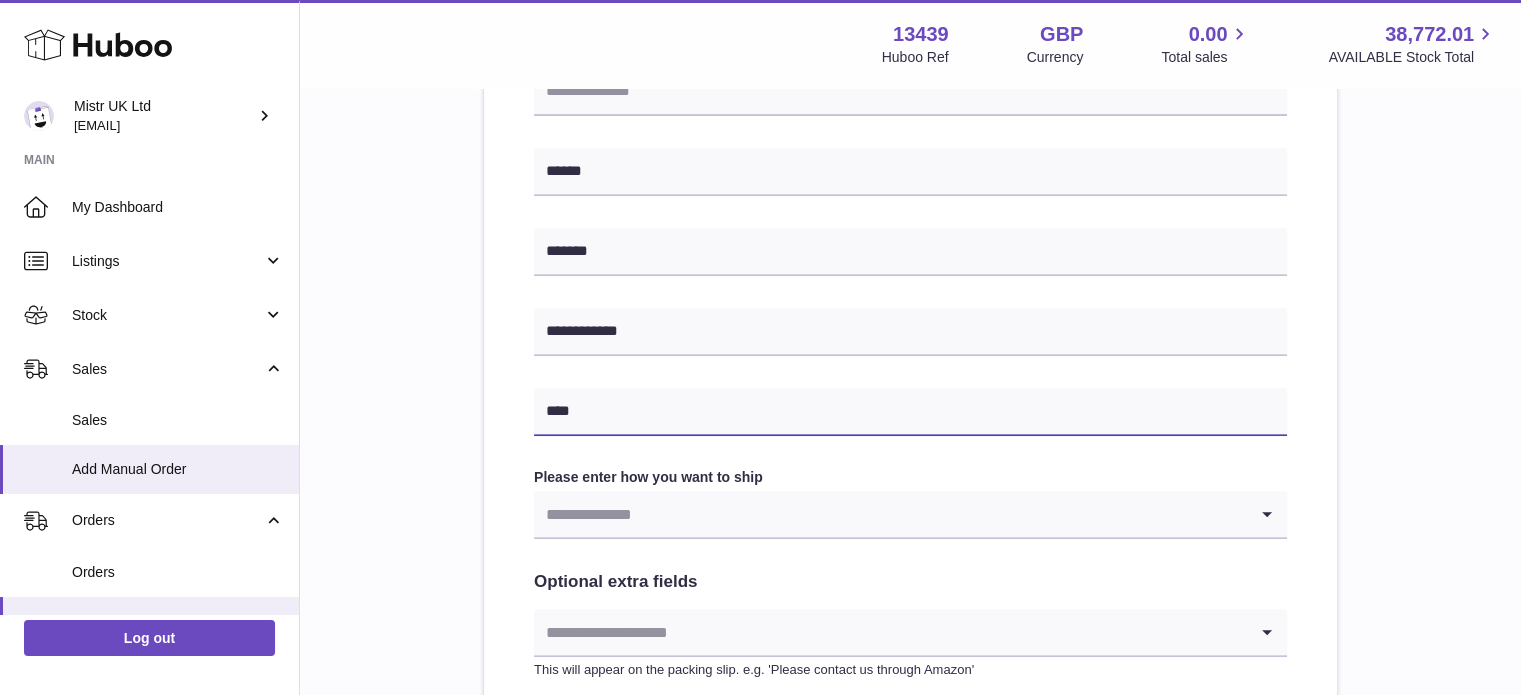 type on "**********" 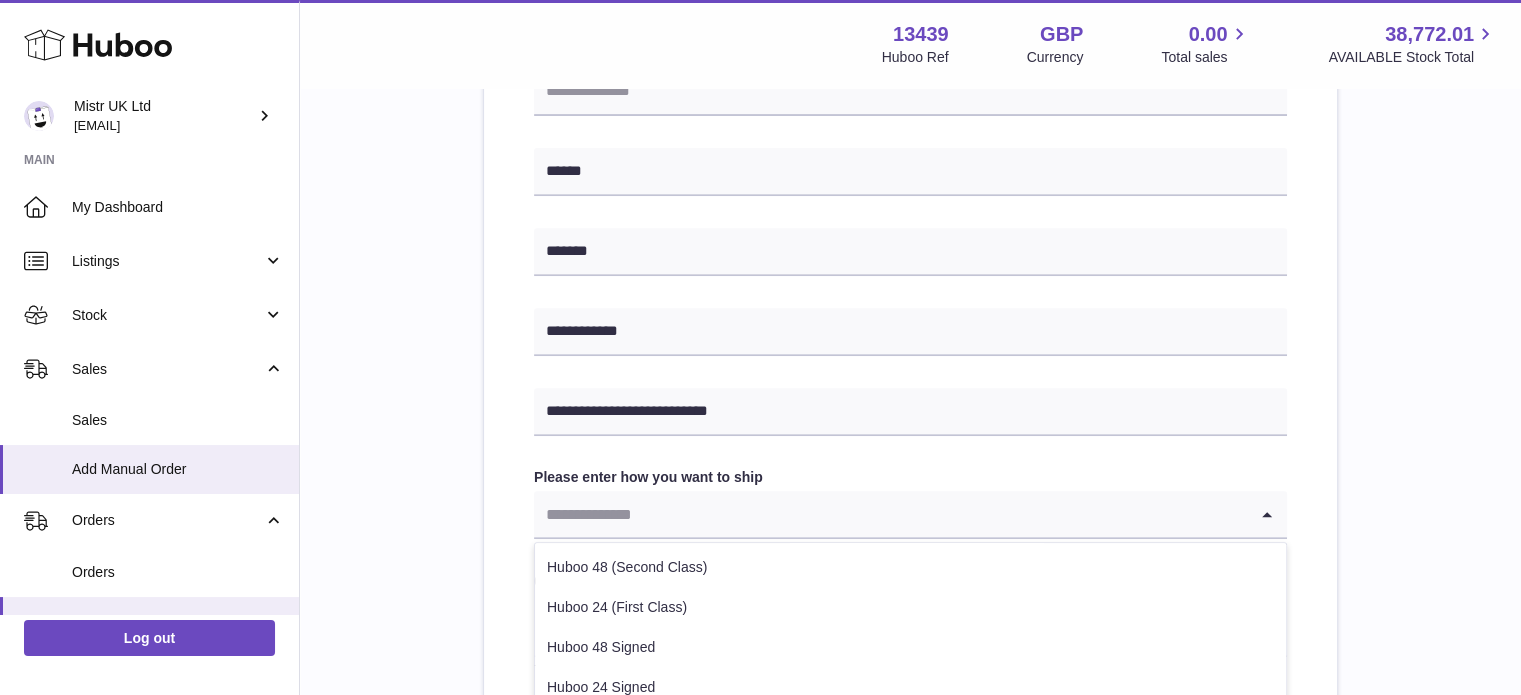 click 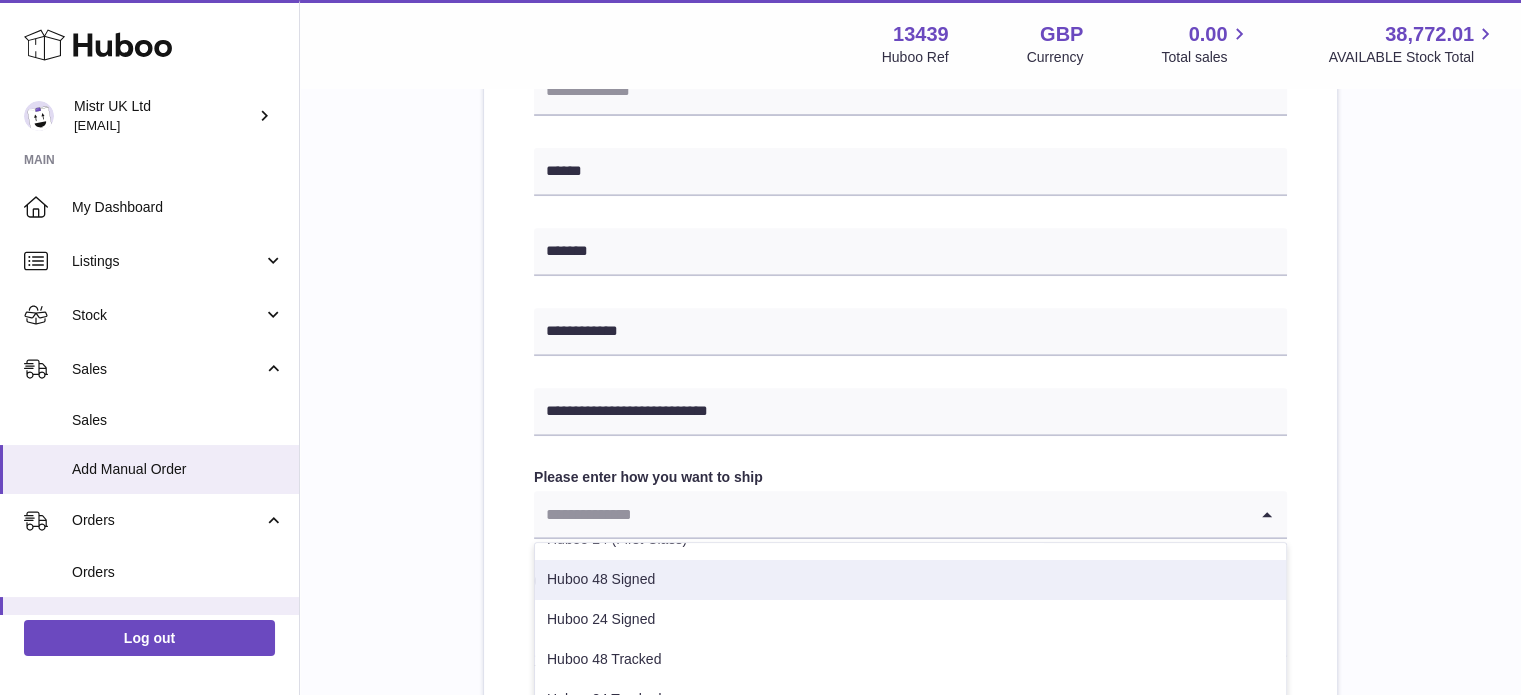 scroll, scrollTop: 72, scrollLeft: 0, axis: vertical 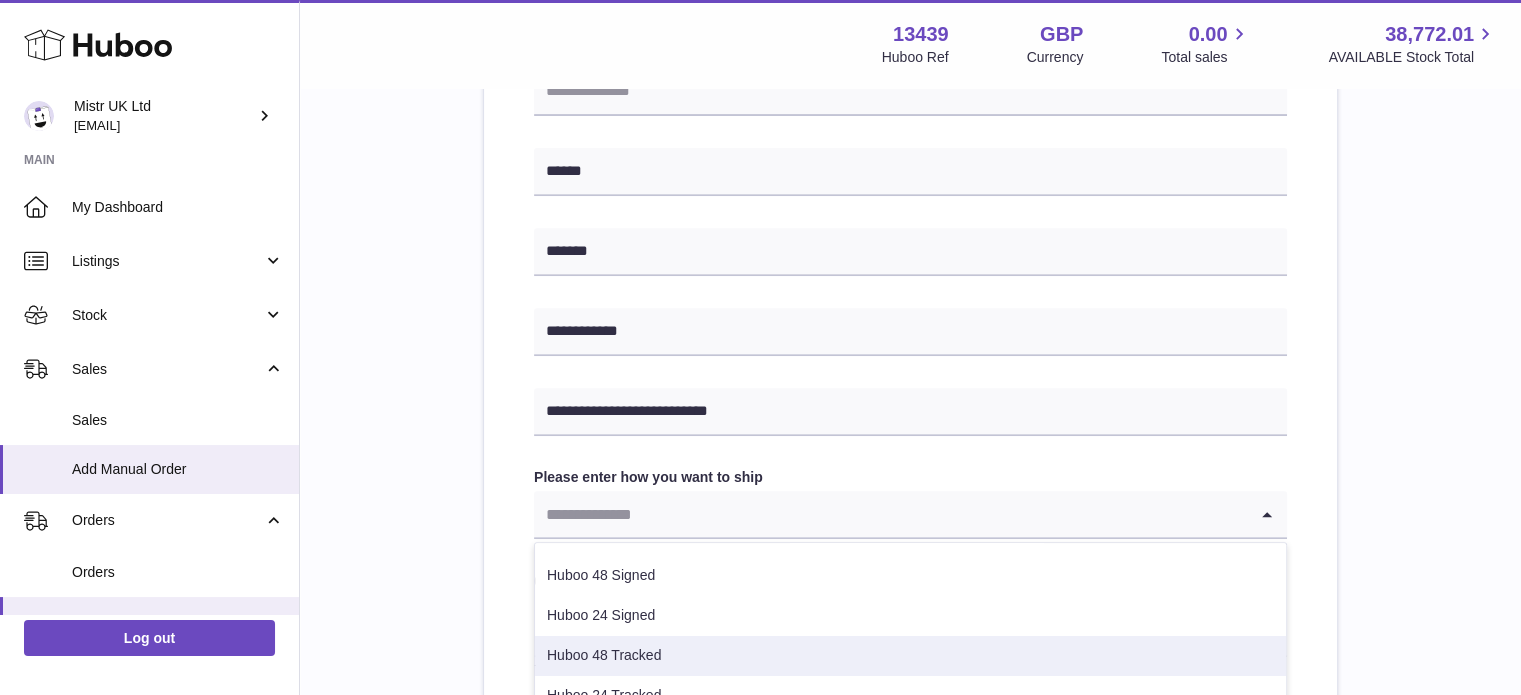 click on "Huboo 48 Tracked" at bounding box center [910, 656] 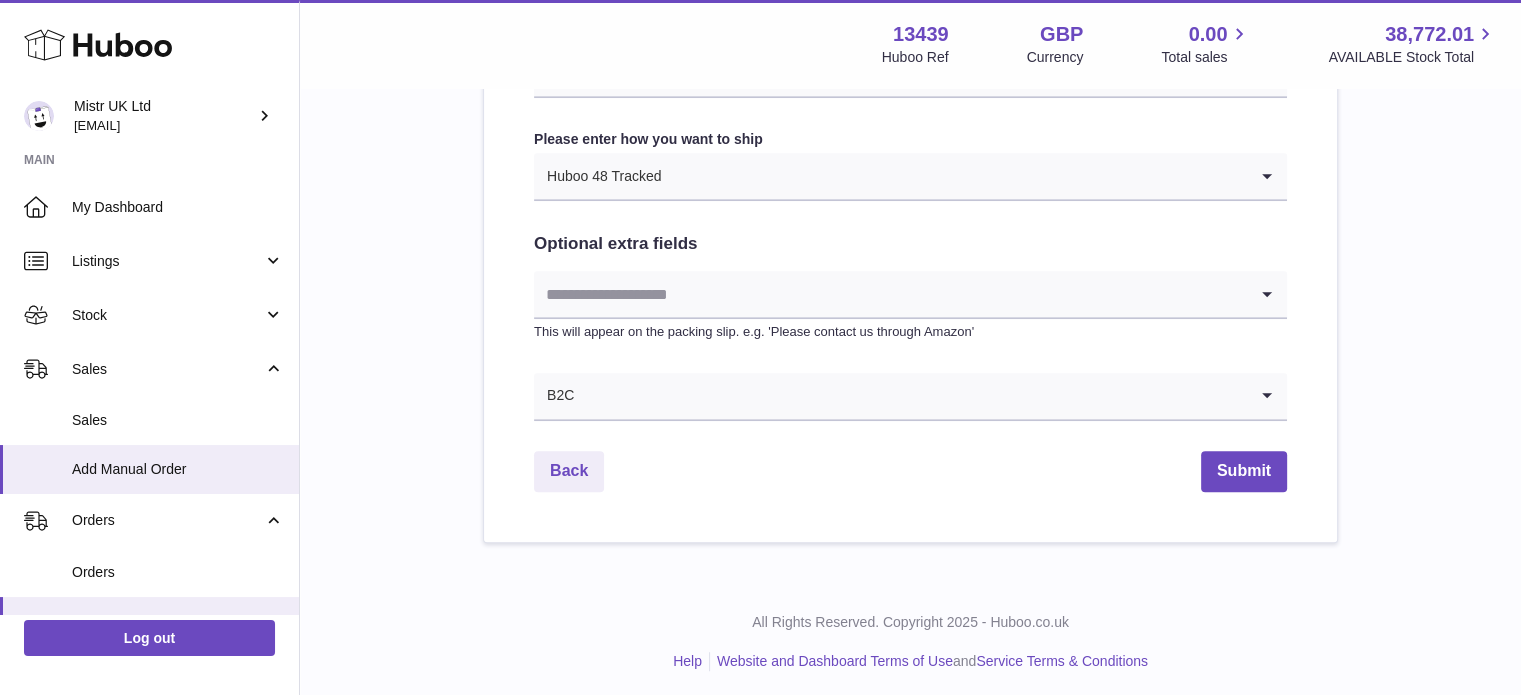 scroll, scrollTop: 1115, scrollLeft: 0, axis: vertical 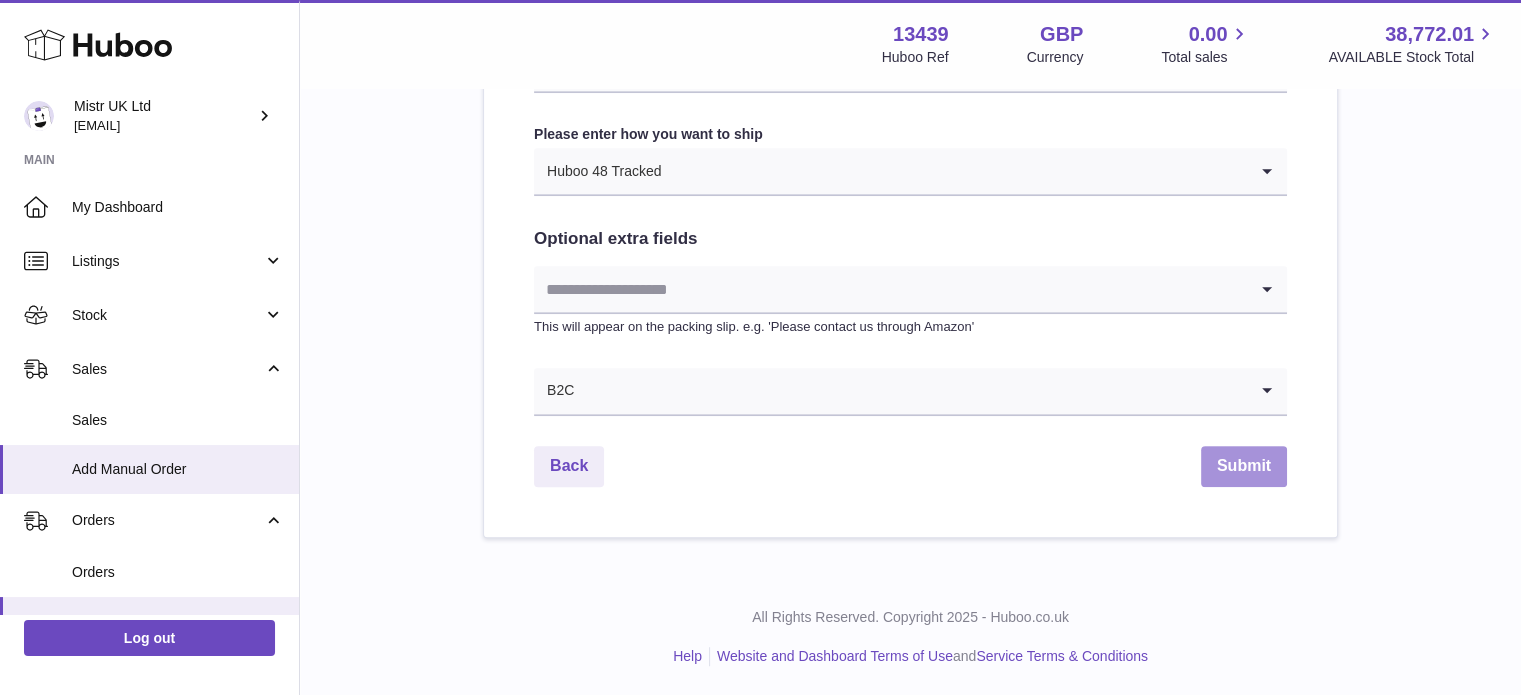click on "Submit" at bounding box center [1244, 466] 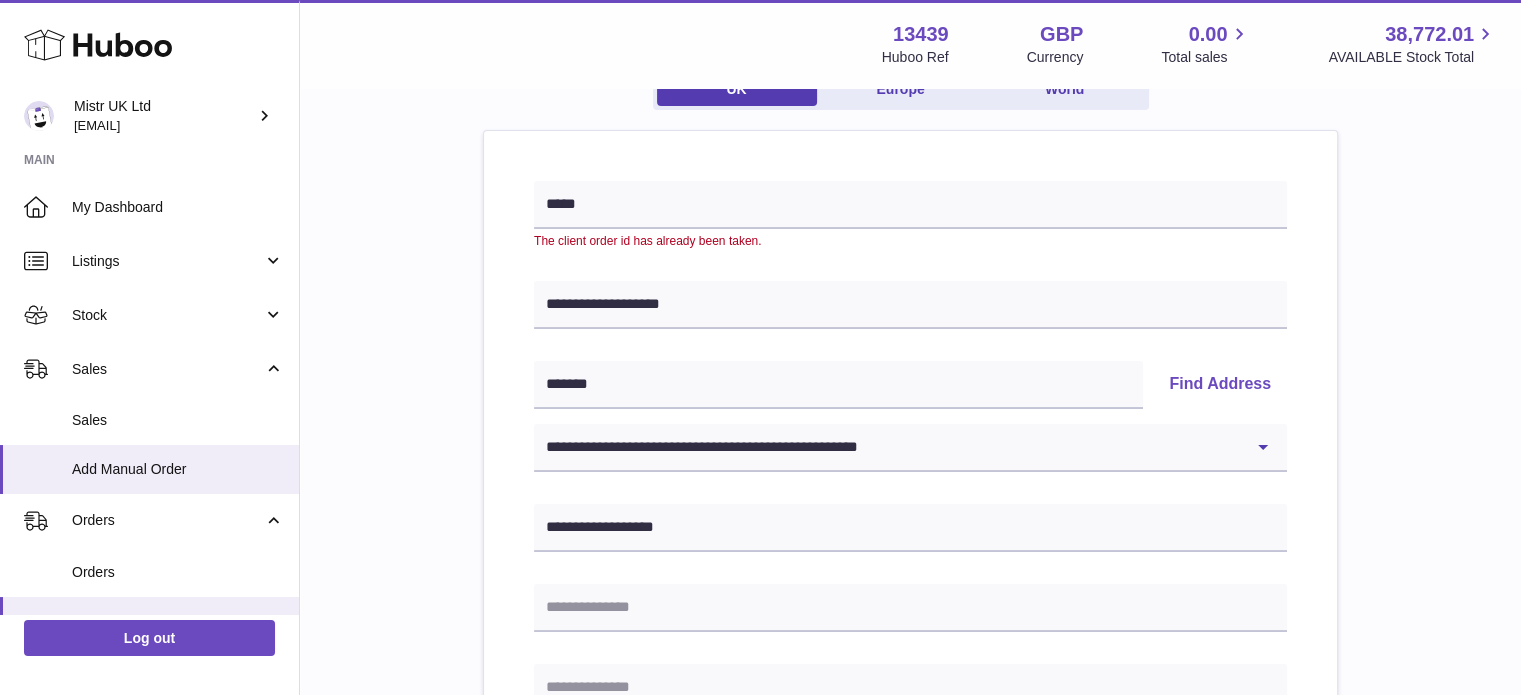 scroll, scrollTop: 192, scrollLeft: 0, axis: vertical 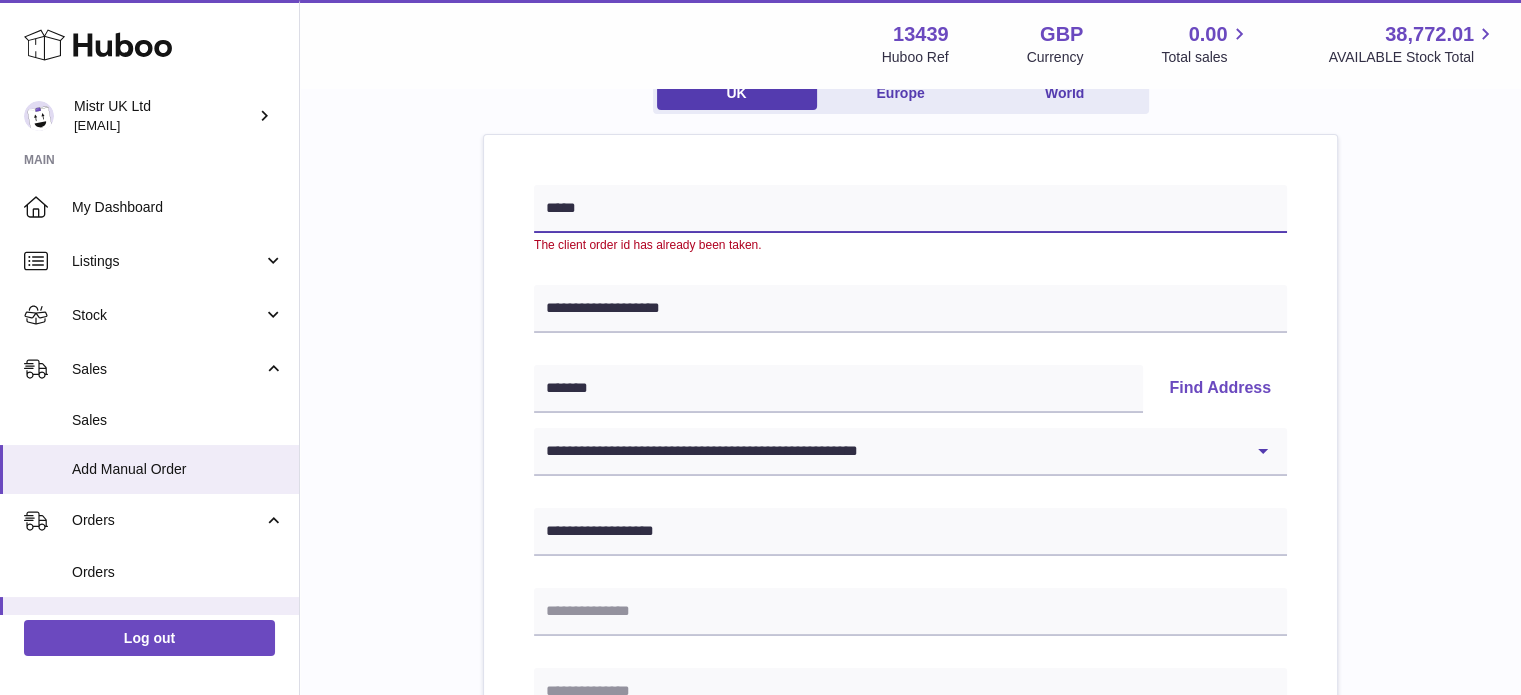 click on "*****" at bounding box center [910, 209] 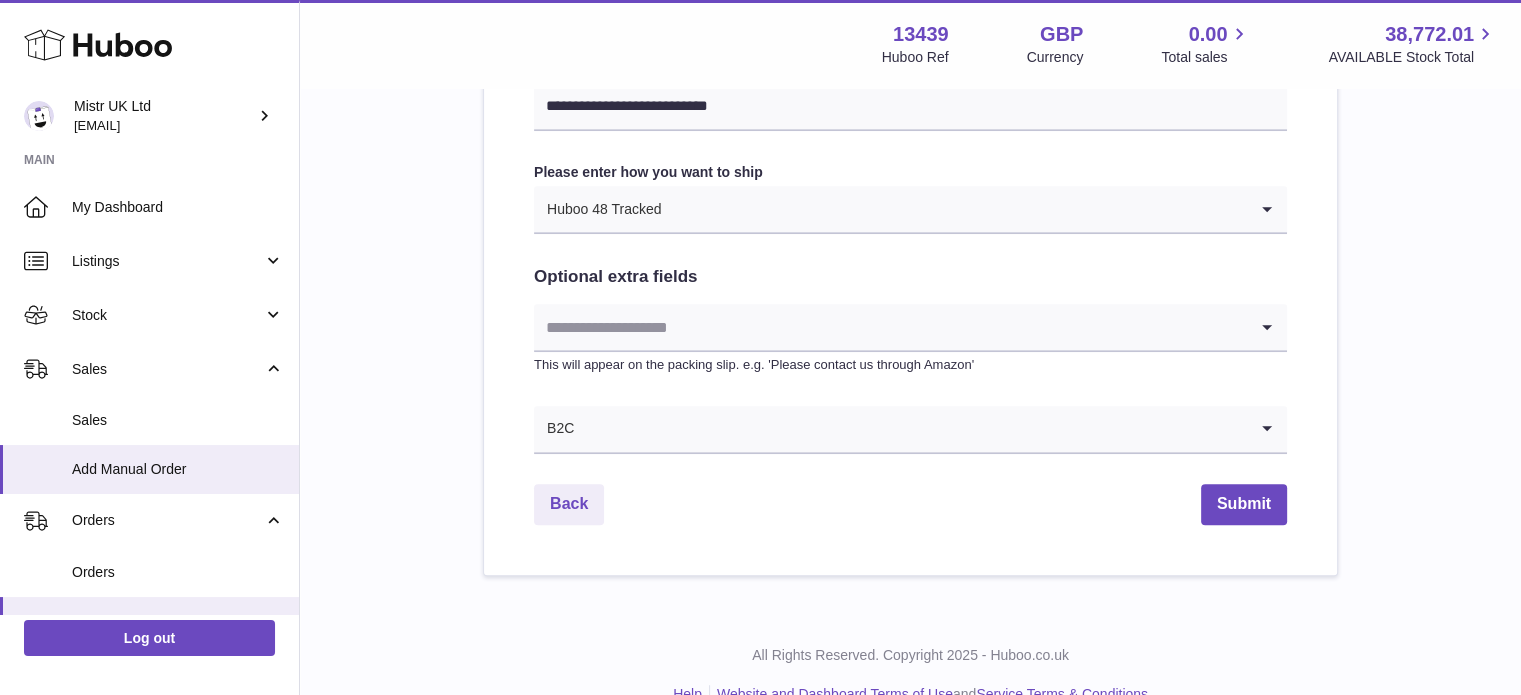 scroll, scrollTop: 1115, scrollLeft: 0, axis: vertical 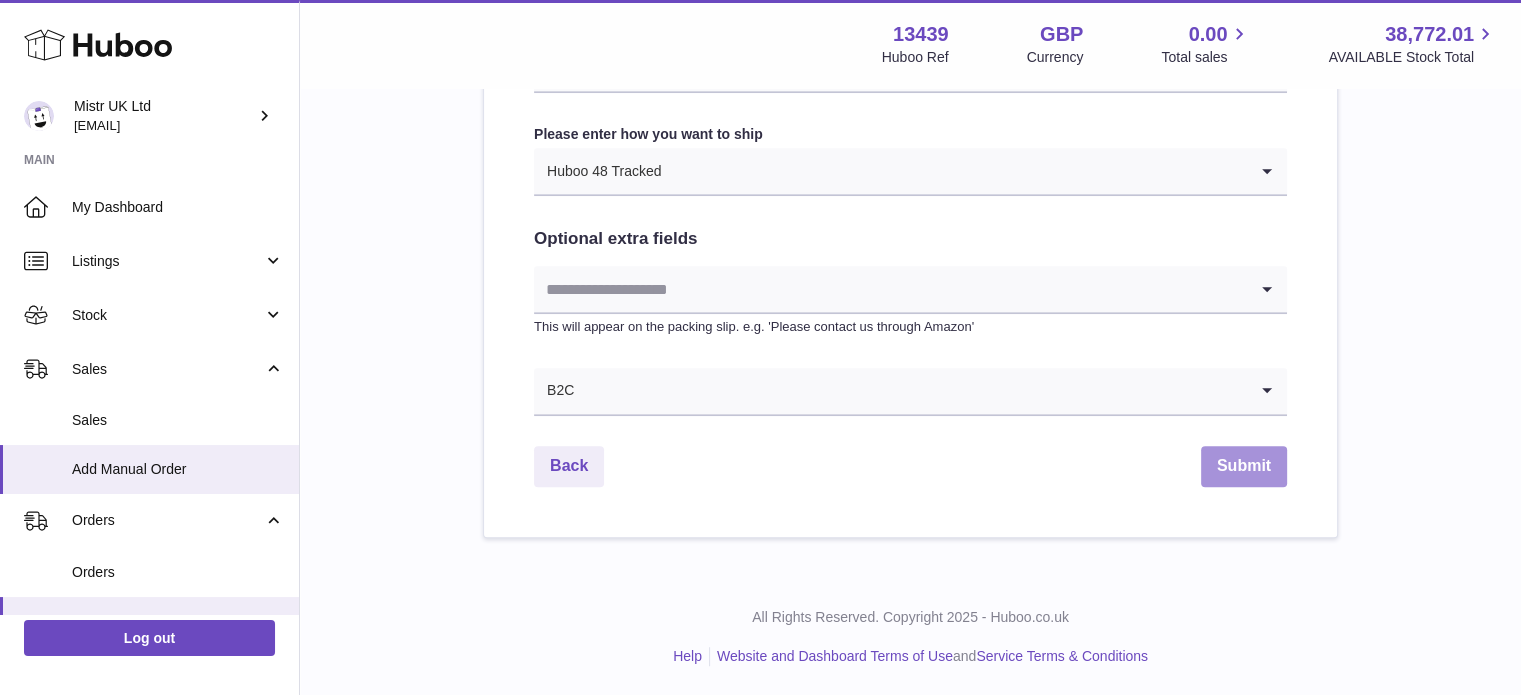 type on "**********" 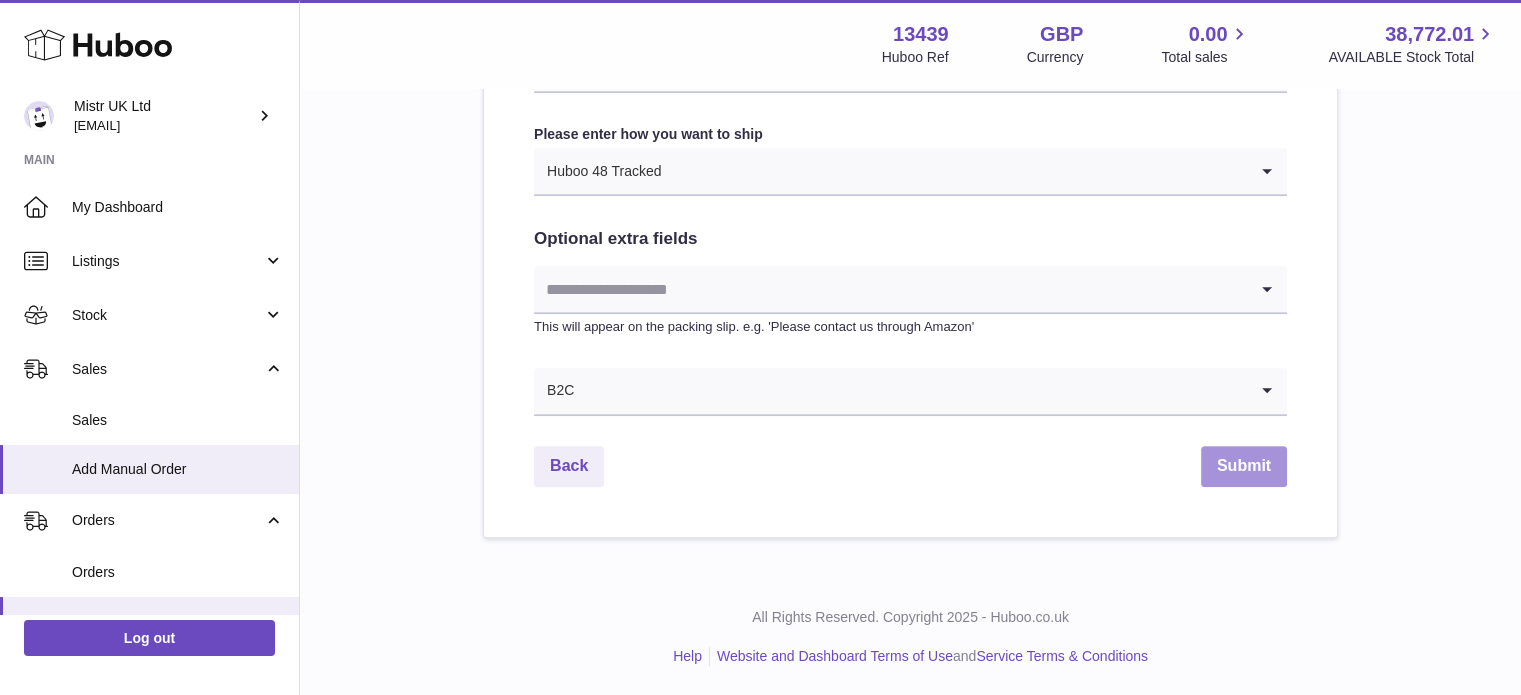 click on "Submit" at bounding box center [1244, 466] 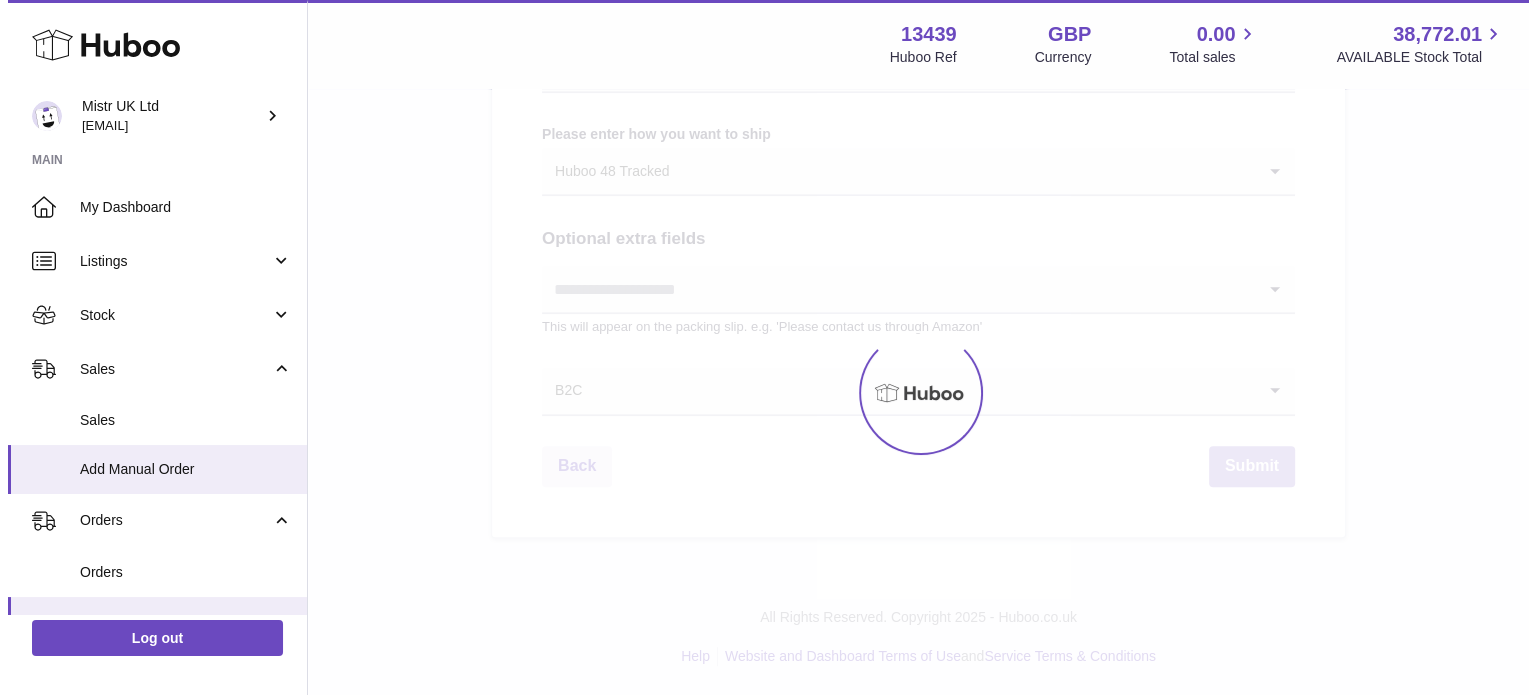 scroll, scrollTop: 0, scrollLeft: 0, axis: both 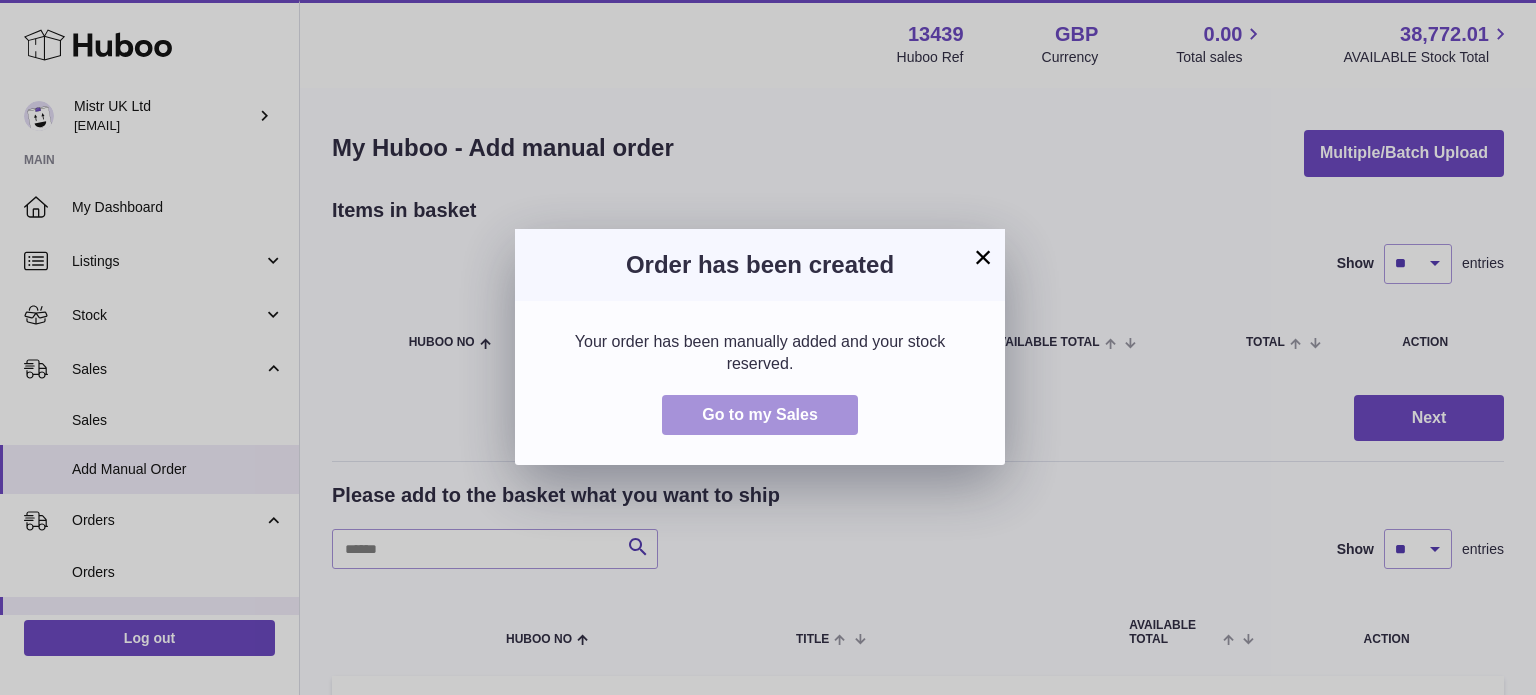 click on "Go to my Sales" at bounding box center (760, 414) 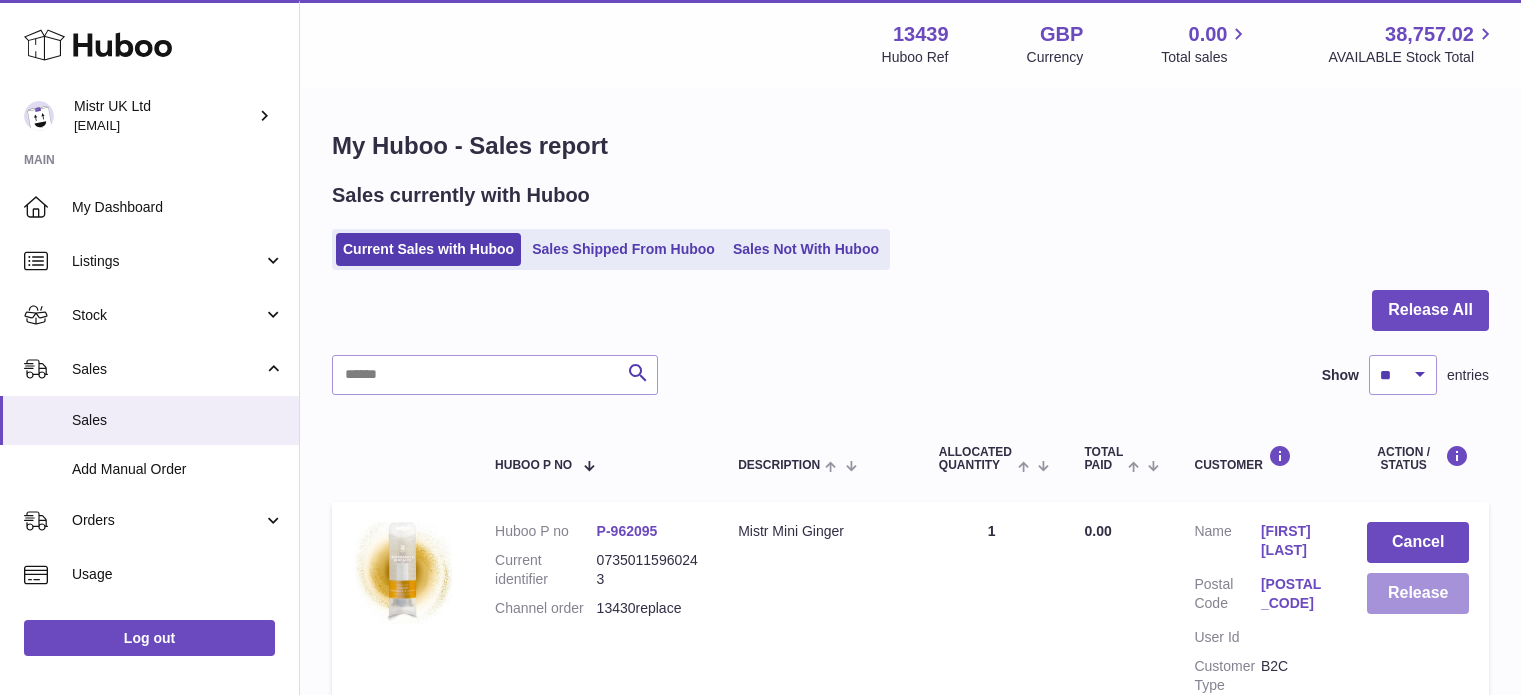 scroll, scrollTop: 0, scrollLeft: 0, axis: both 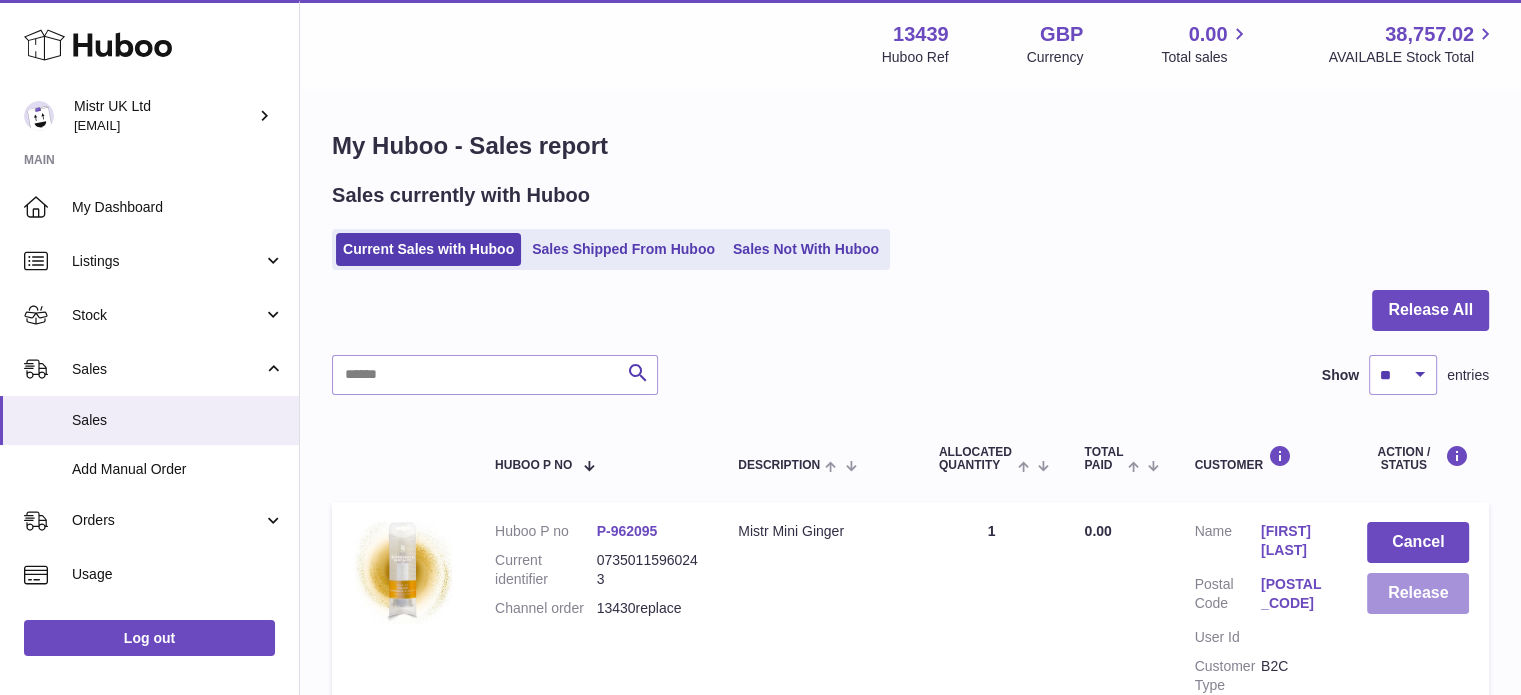 click on "Release" at bounding box center [1418, 593] 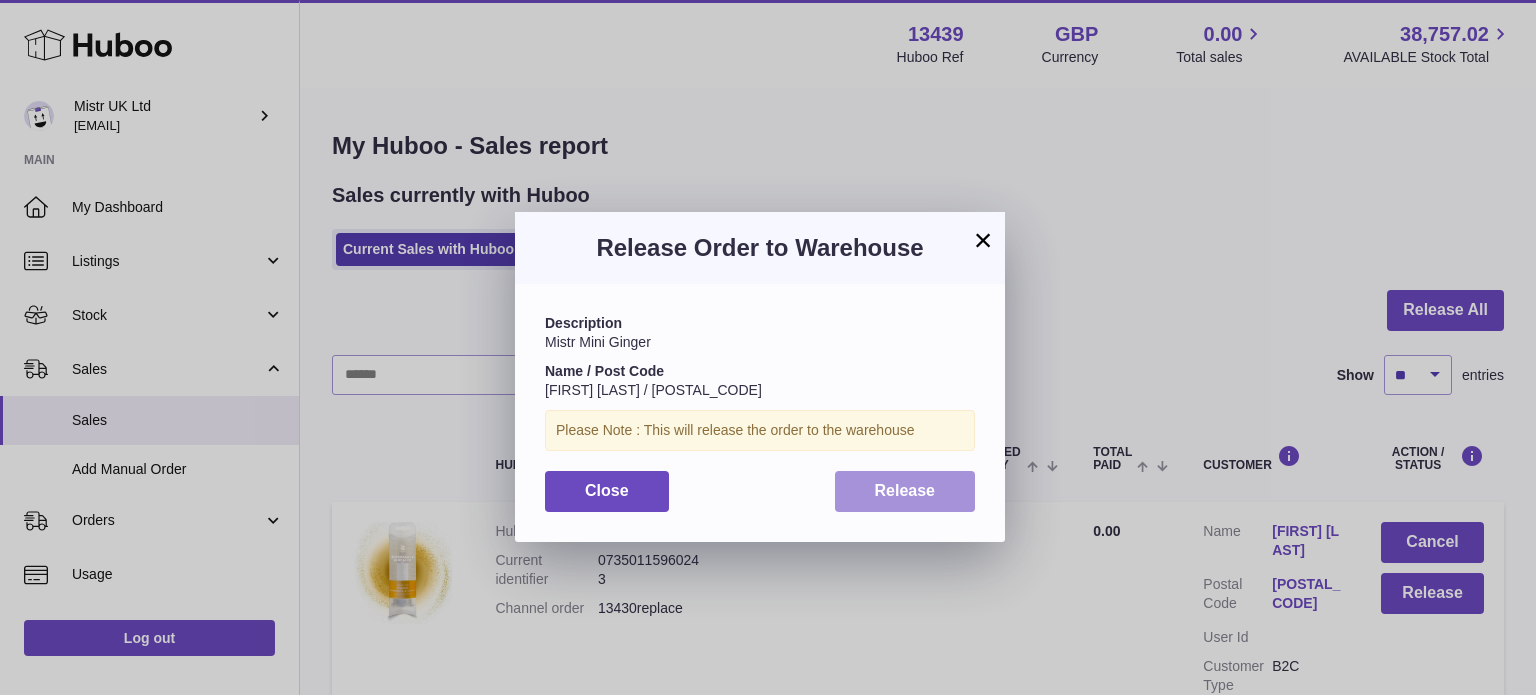 click on "Release" at bounding box center (905, 490) 